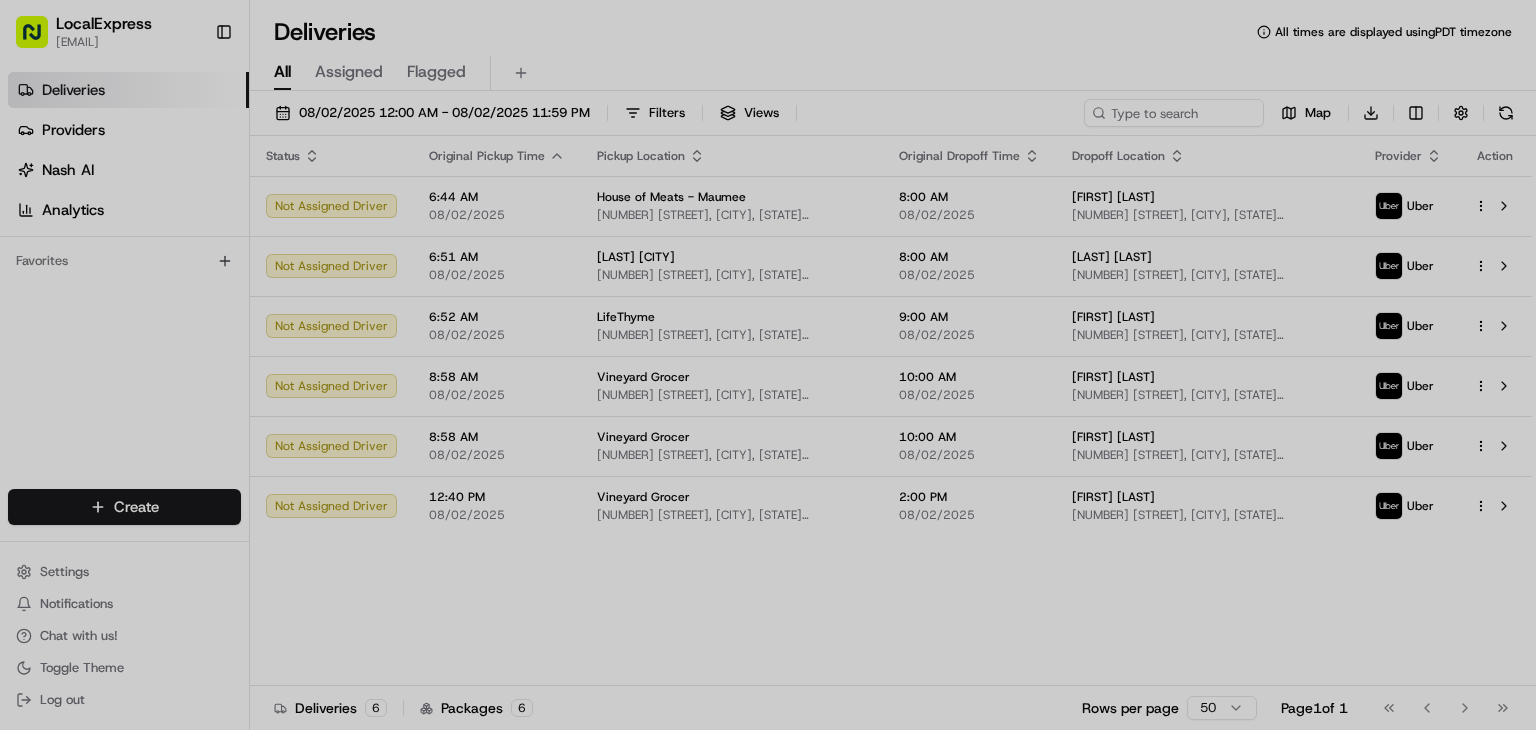 scroll, scrollTop: 0, scrollLeft: 0, axis: both 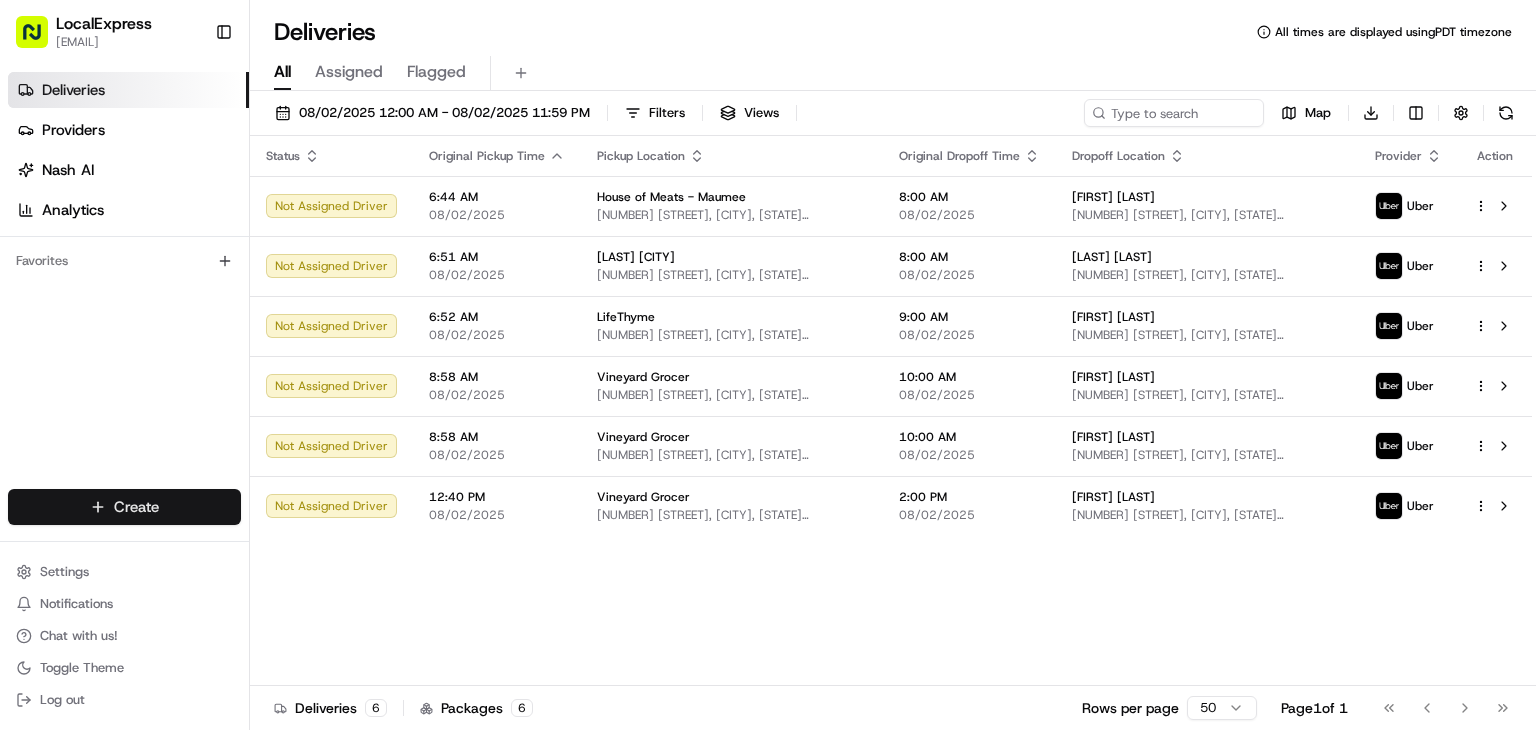 click on "[SERVICE] [EMAIL] [SIDEBAR] [DELIVERIES] [PROVIDERS] [AI] [ANALYTICS] [FAVORITES] [MAIN] [MENU] [MEMBERS] [ORGANIZATION] [ORGANIZATION] [USERS] [ROLES] [PREFERENCES] [CUSTOMIZATION] [TRACKING] [ORCHESTRATION] [AUTOMATIONS] [DISPATCH] [STRATEGY] [LOCATIONS] [PICKUP] [LOCATIONS] [DROPOFF] [LOCATIONS] [BILLING] [BILLING] [REFUND] [REQUESTS] [INTEGRATIONS] [NOTIFICATION] [TRIGGERS] [WEBHOOKS] [API] [KEYS] [REQUEST] [LOGS] [CREATE] [SETTINGS] [NOTIFICATIONS] [CHAT] [TOGGLE] [THEME] [LOG] [DELIVERIES] [ALL] [TIMES] [DISPLAYED] [USING] [TIMEZONE] [ALL] [ASSIGNED] [FLAGGED] [DATE] [TIME] [FILTERS] [VIEWS] [MAP] [DOWNLOAD] [STATUS] [ORIGINAL] [PICKUP] [TIME] [PICKUP] [LOCATION] [ORIGINAL] [DROPOFF] [TIME] [DROPOFF] [LOCATION] [PROVIDER] [ACTION] [NOT] [ASSIGNED] [DRIVER] [TIME] [COMPANY] [STREET] [CITY] [STATE] [POSTAL_CODE] [COUNTRY] [TIME] [COMPANY] [UBER] [NOT] [ASSIGNED] [DRIVER] [TIME] [LAST] [CITY] [STREET] [CITY] [STATE] [POSTAL_CODE] [COUNTRY] [TIME] [UBER] [UBER]" at bounding box center [768, 365] 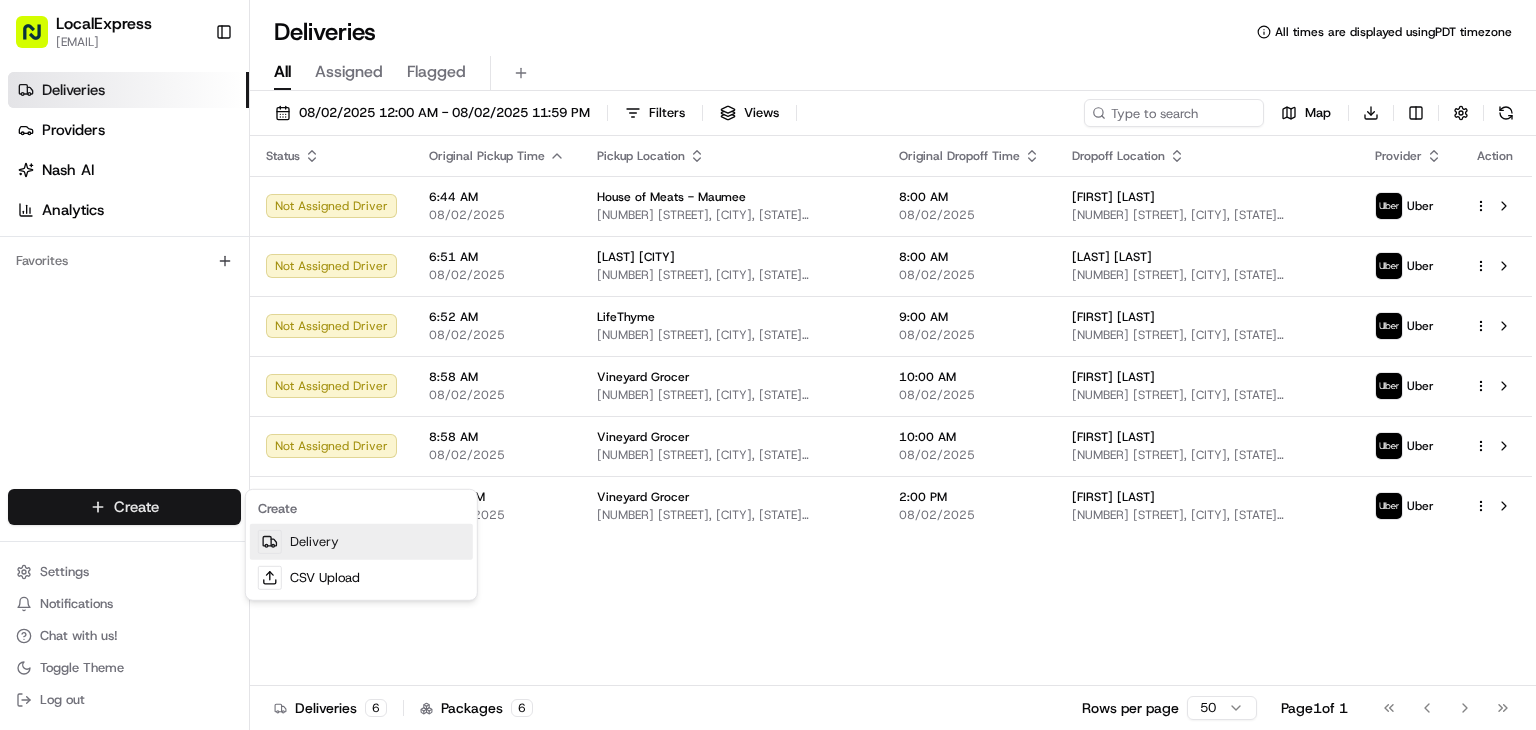 click on "Delivery" at bounding box center [361, 542] 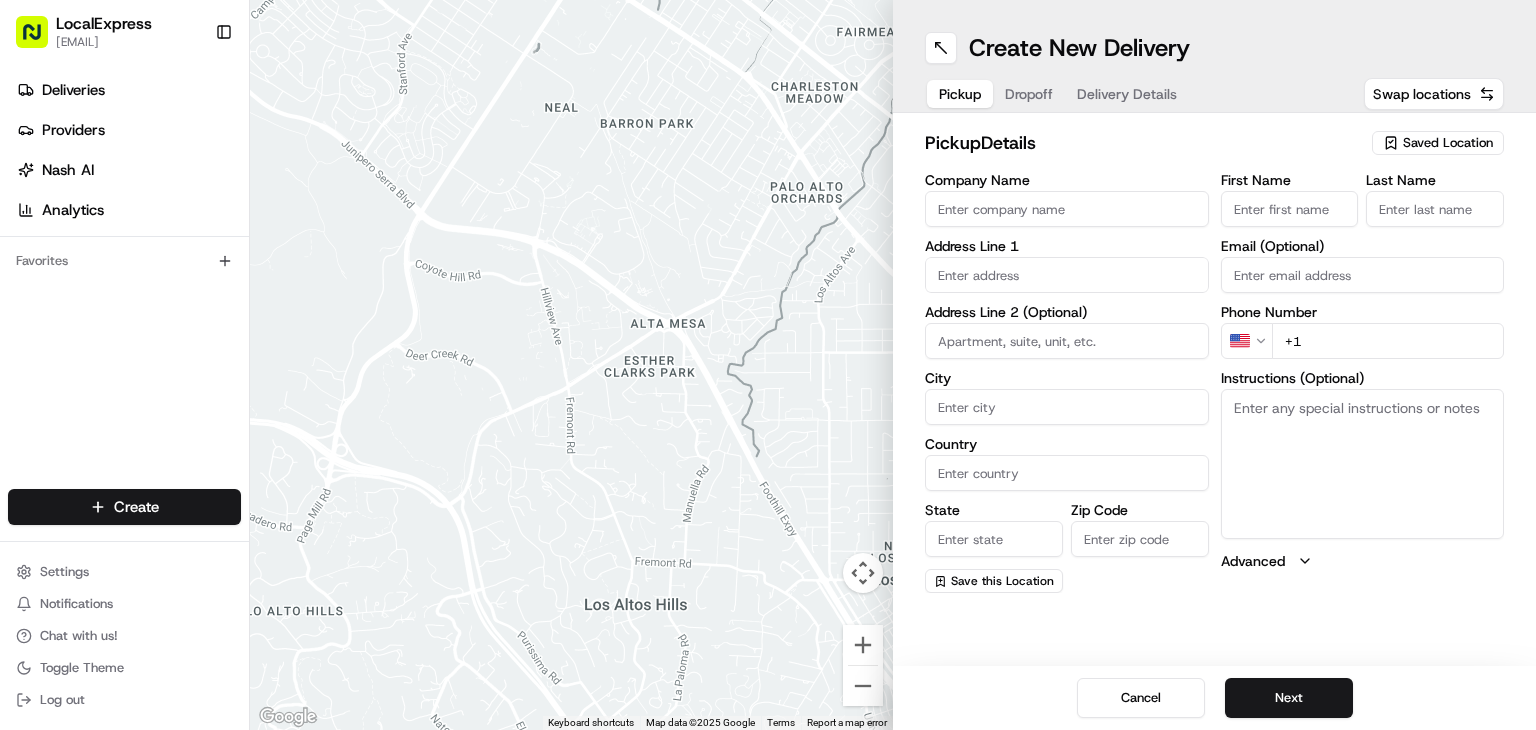 click on "Saved Location" at bounding box center (1448, 143) 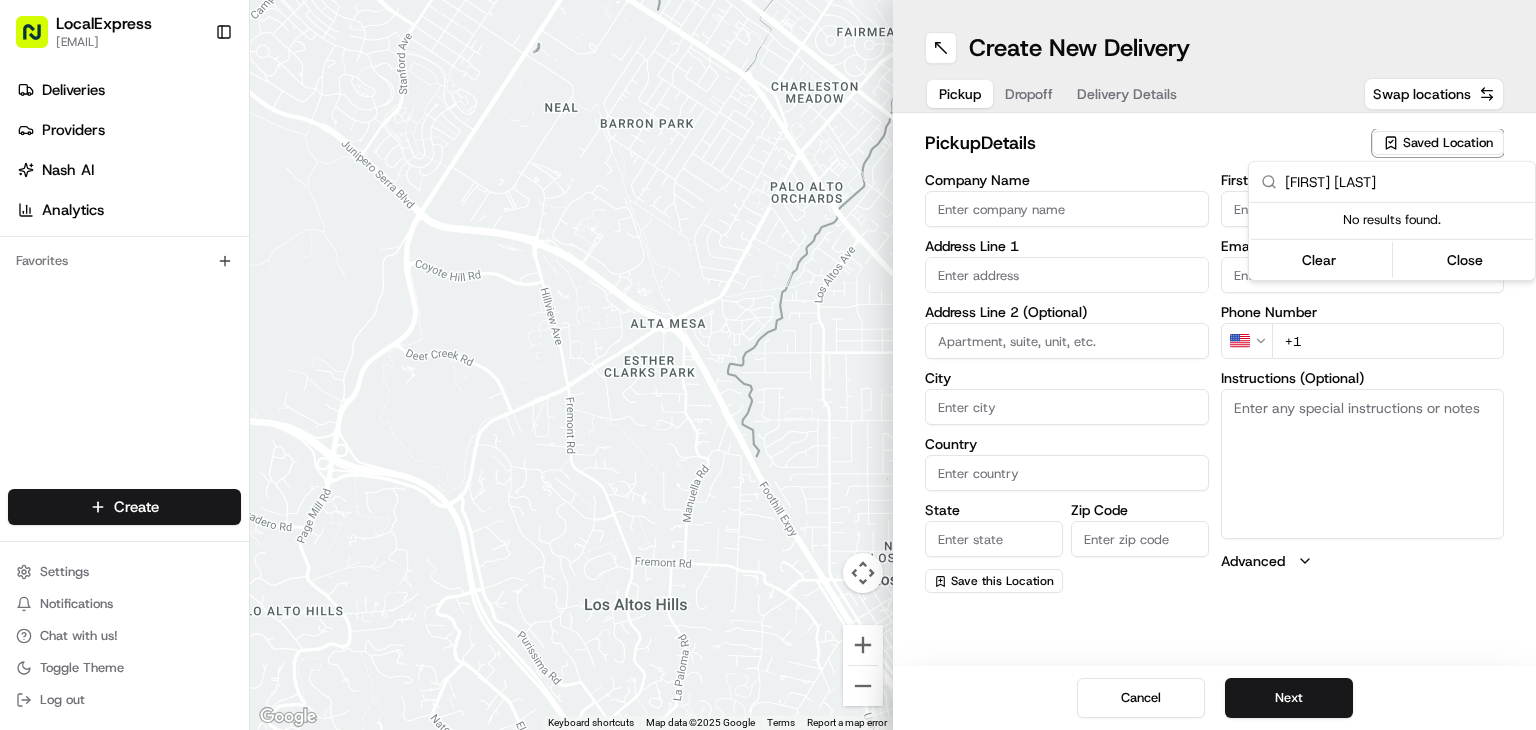 type on "[FIRST] [LAST]" 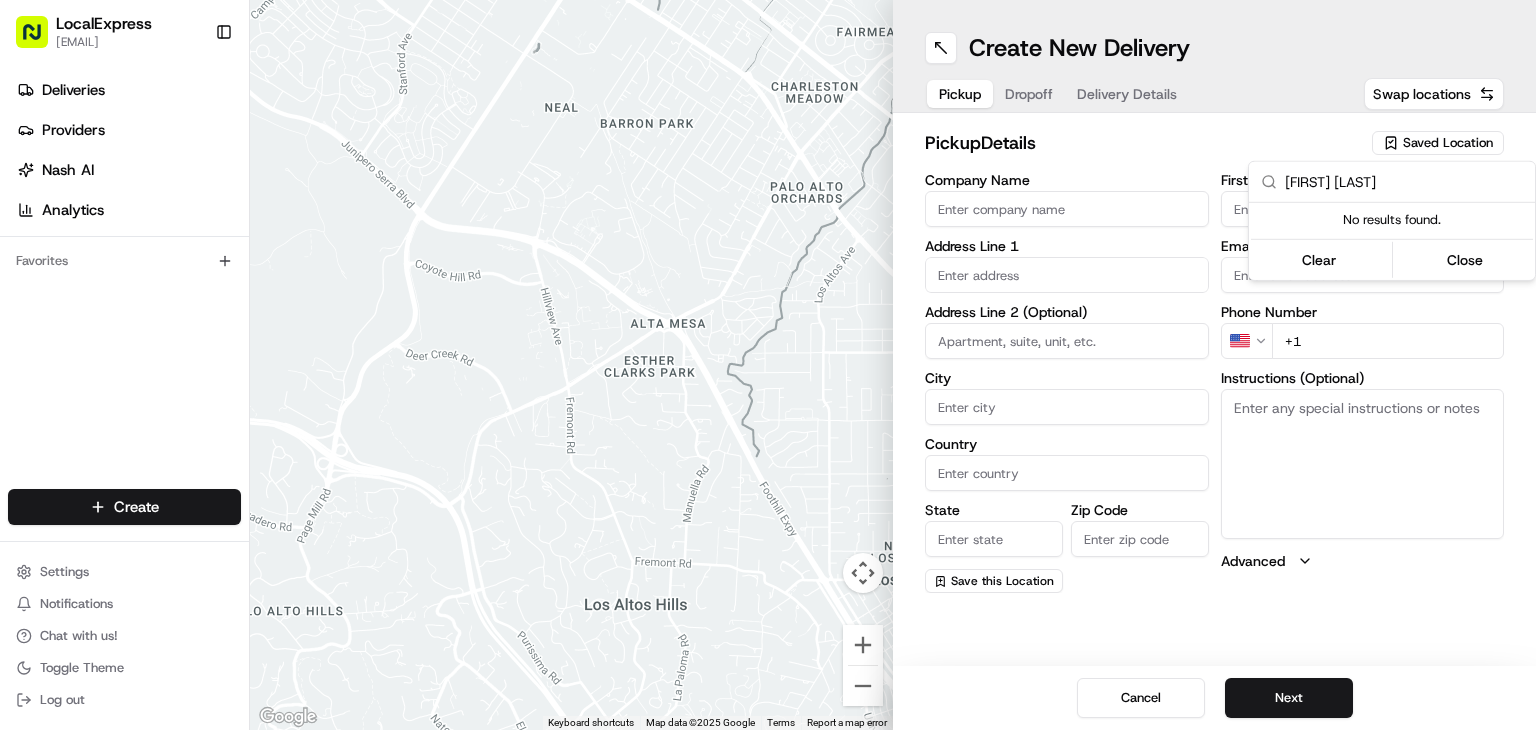 click on "[COMPANY] [LAST] [NUMBER] [STREET] [OPTIONAL] [CITY] [COUNTRY] [STATE] [POSTAL_CODE] [SAVE] [FIRST] [LAST] [PHONE]" at bounding box center [768, 365] 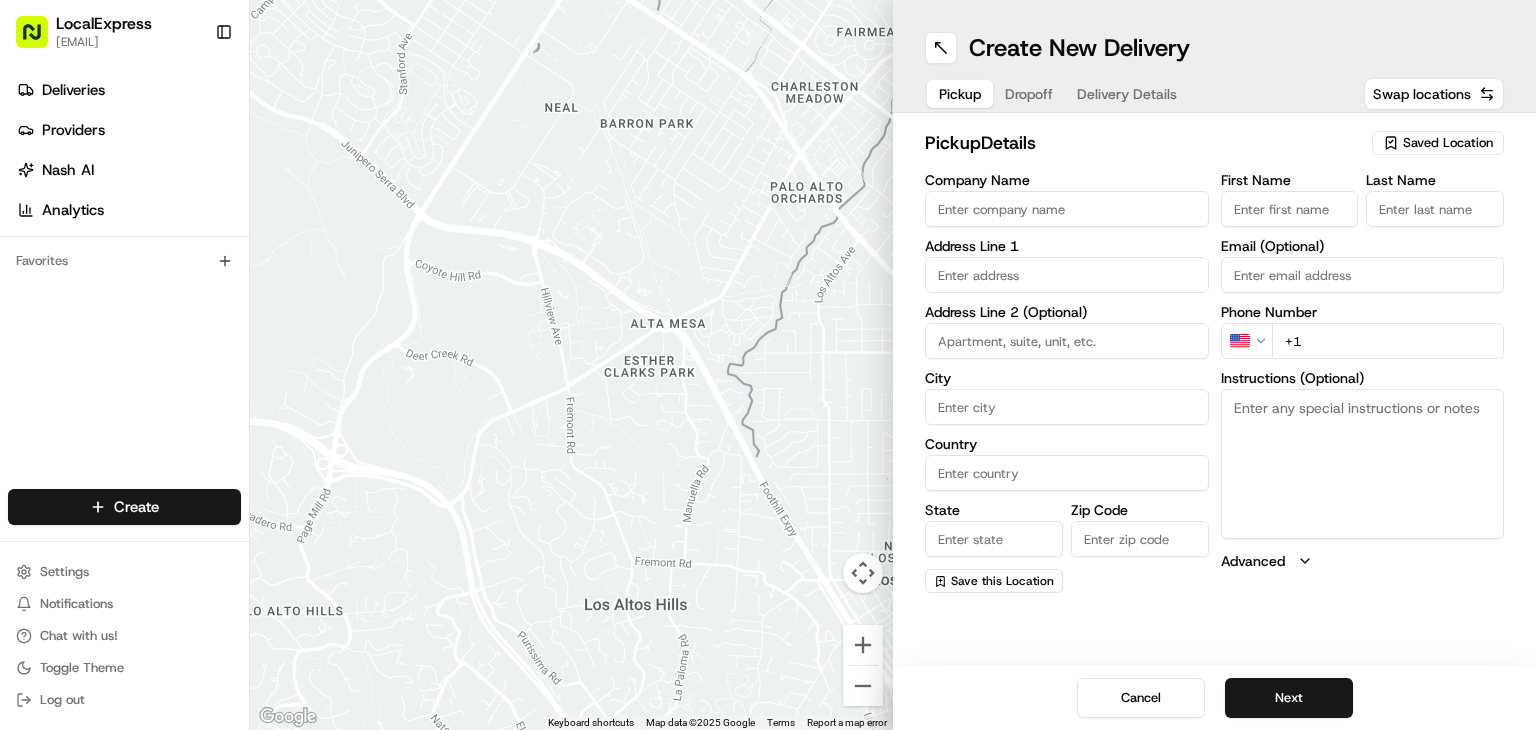 click at bounding box center (1067, 275) 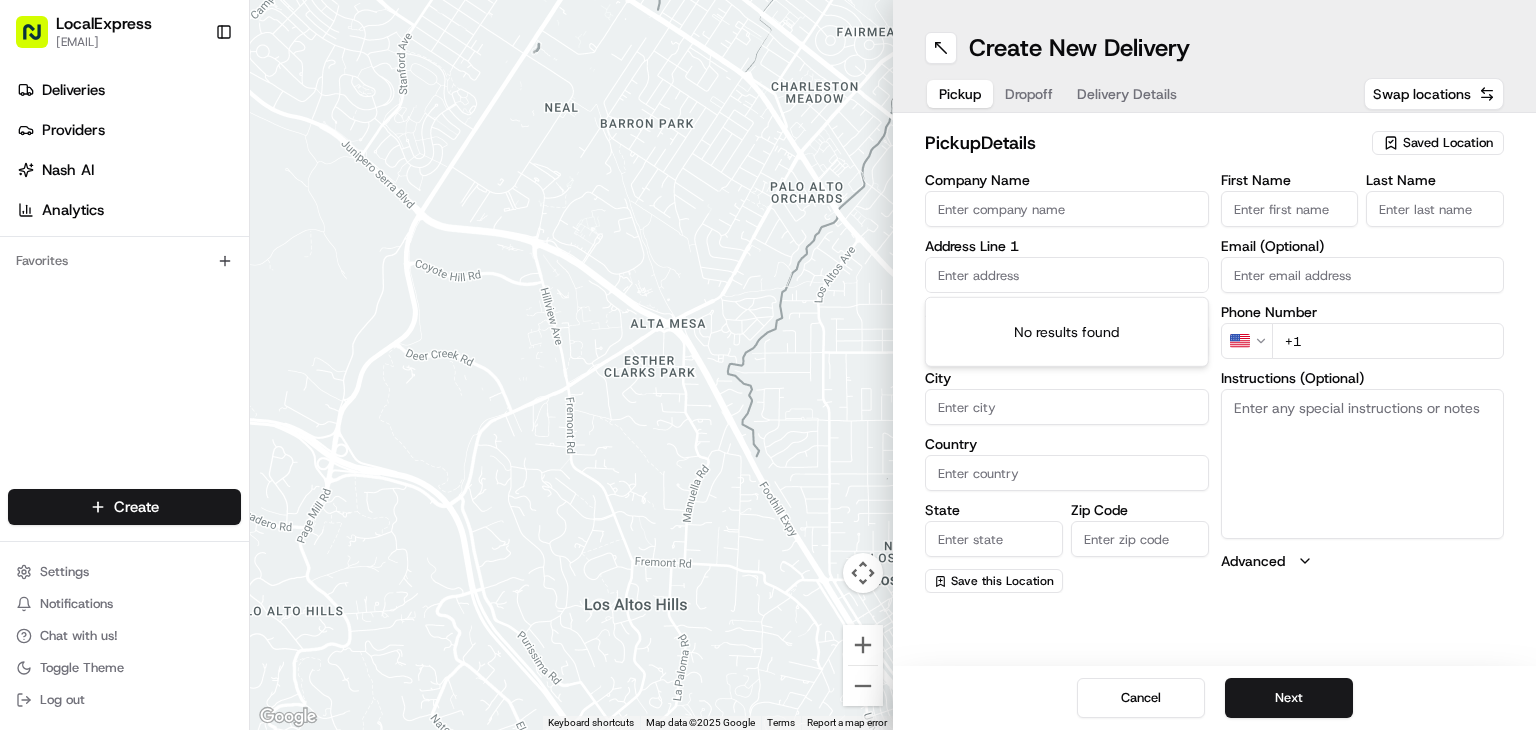 paste on "[NUMBER] [STREET], [CITY], [STATE] [POSTAL_CODE], [COUNTRY]" 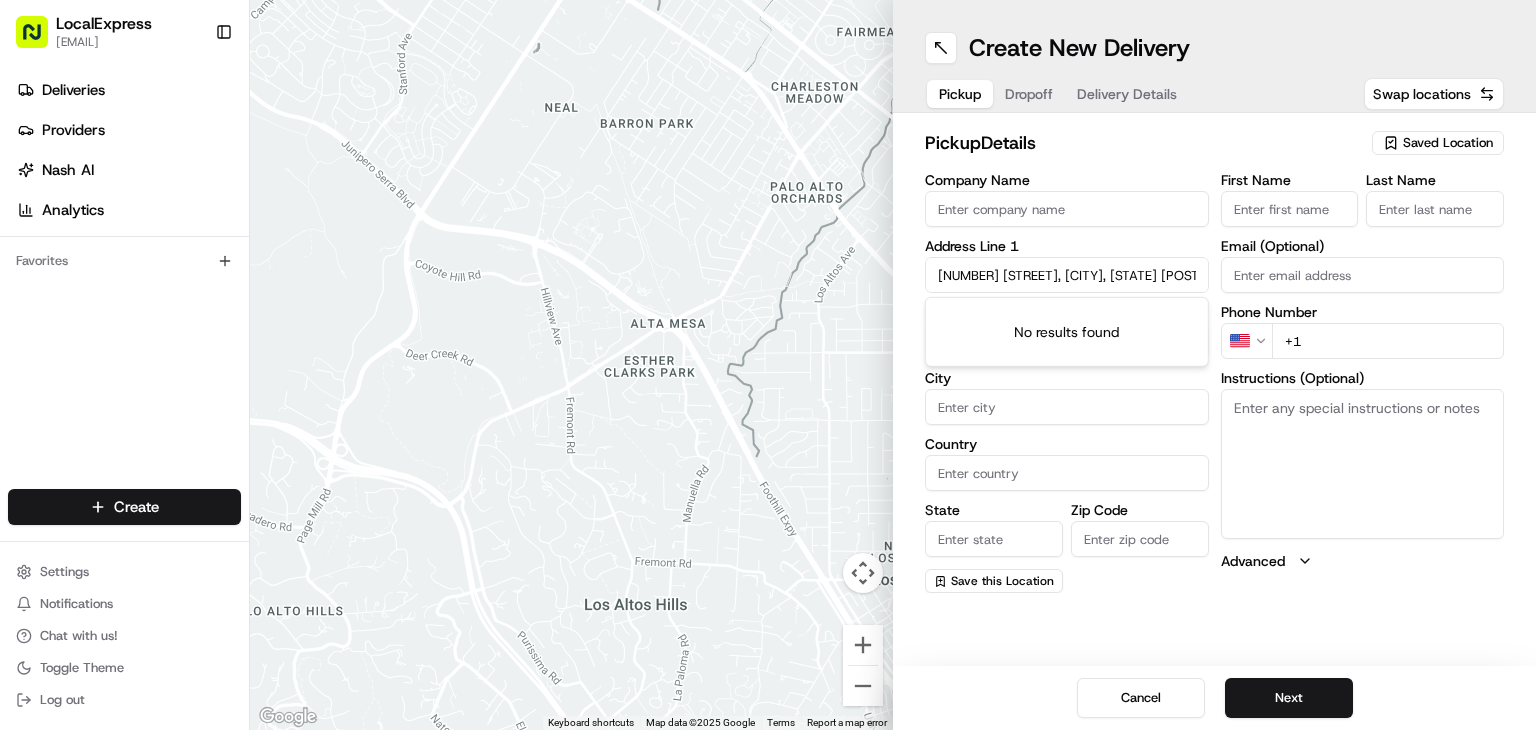 scroll, scrollTop: 0, scrollLeft: 28, axis: horizontal 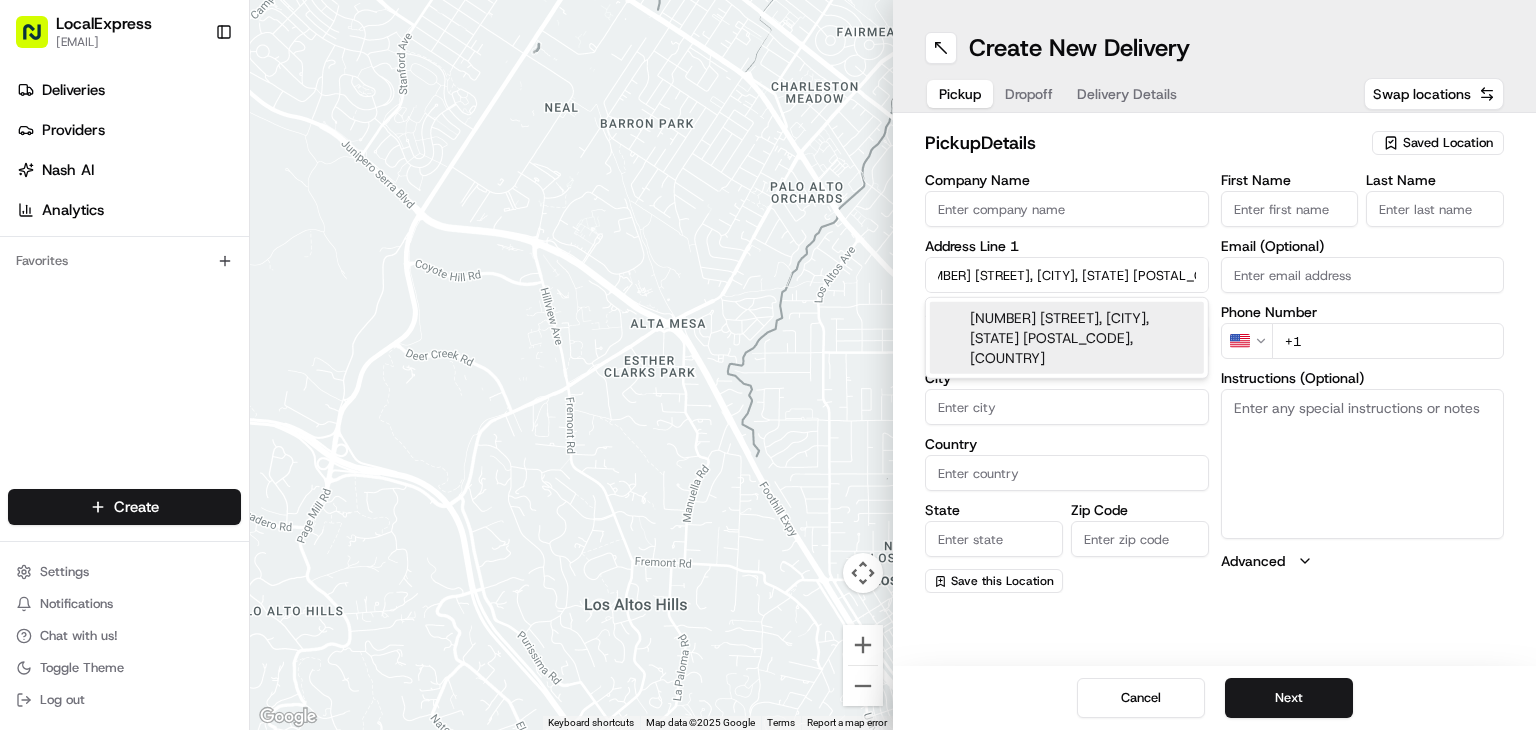 click on "[NUMBER] [STREET], [CITY], [STATE] [POSTAL_CODE], [COUNTRY]" at bounding box center [1067, 338] 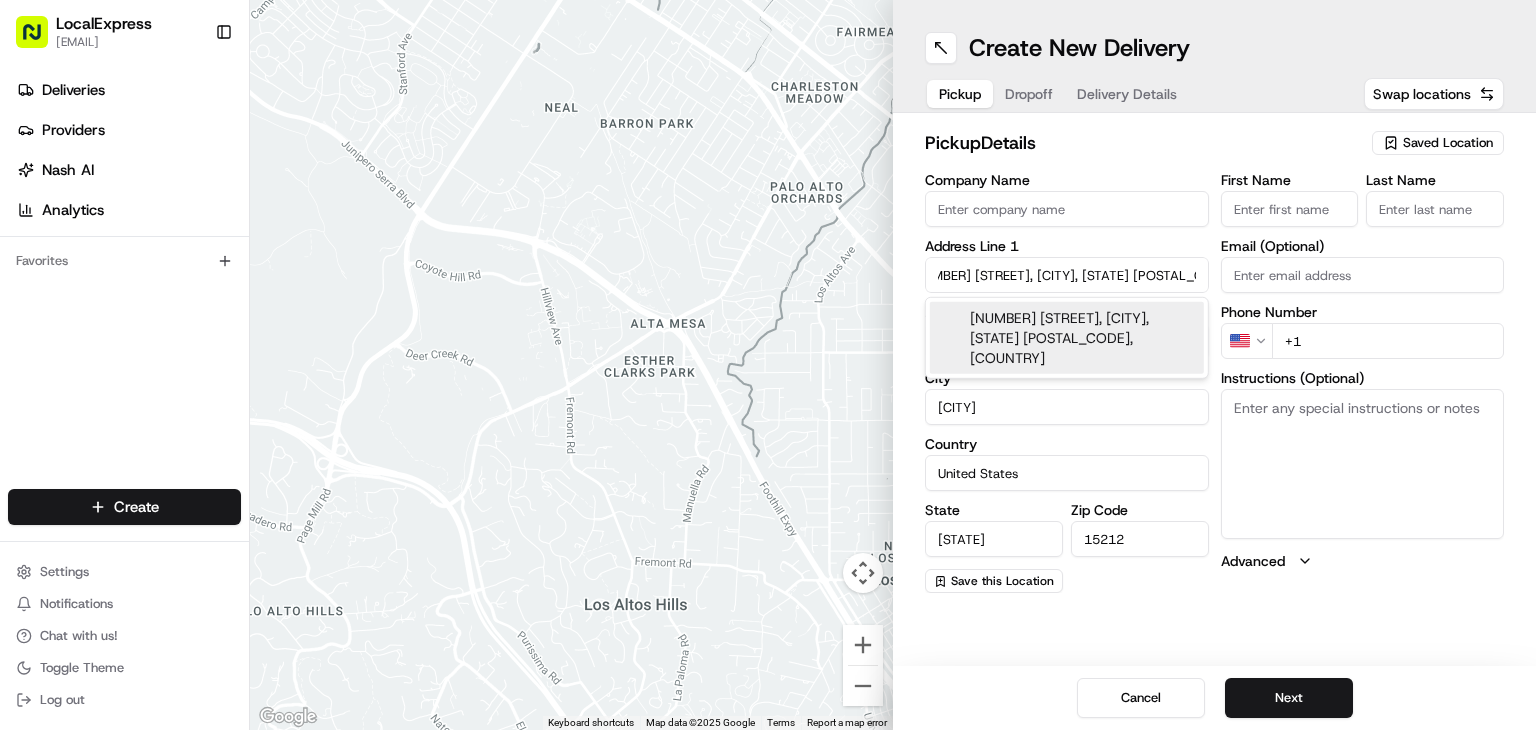 type on "[NUMBER] [STREET]" 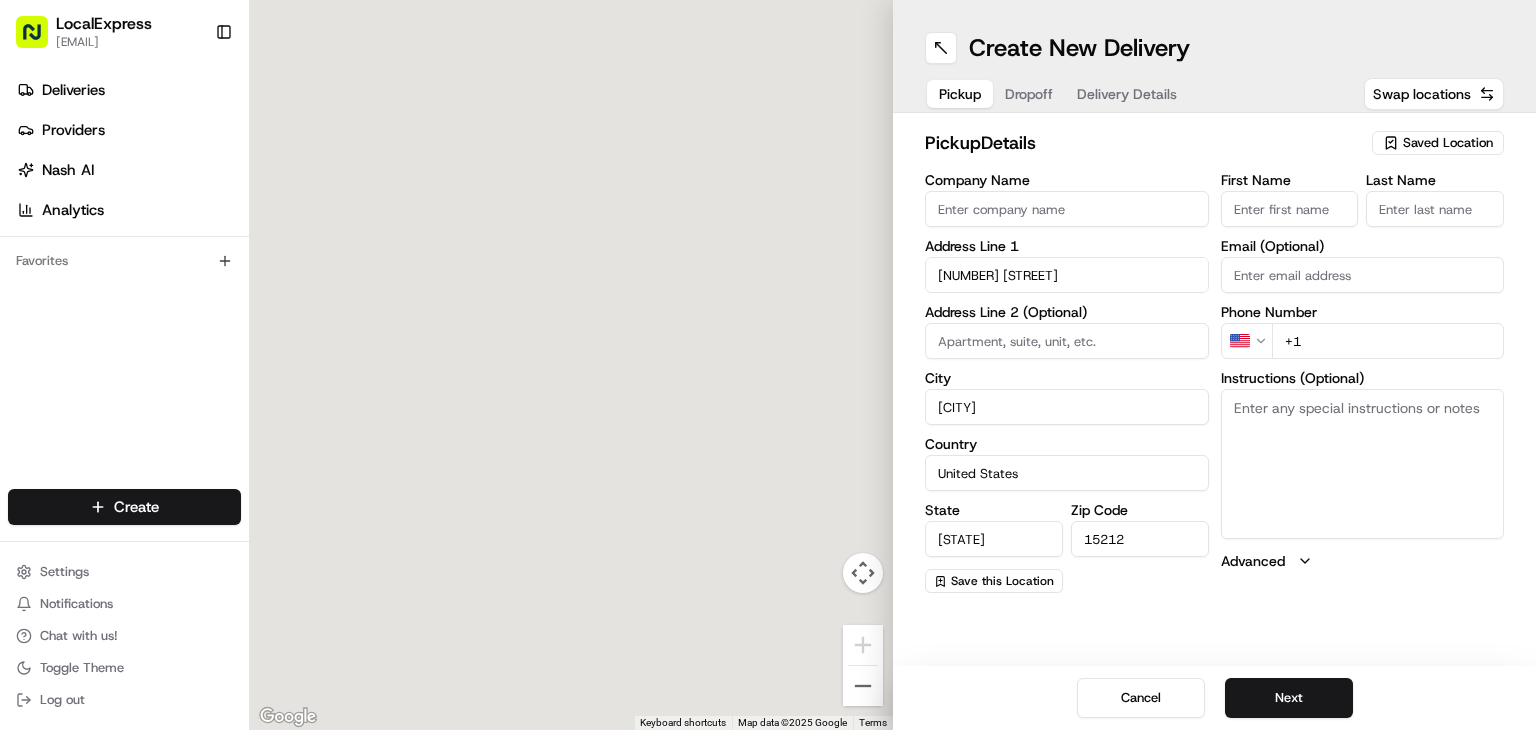 scroll, scrollTop: 0, scrollLeft: 0, axis: both 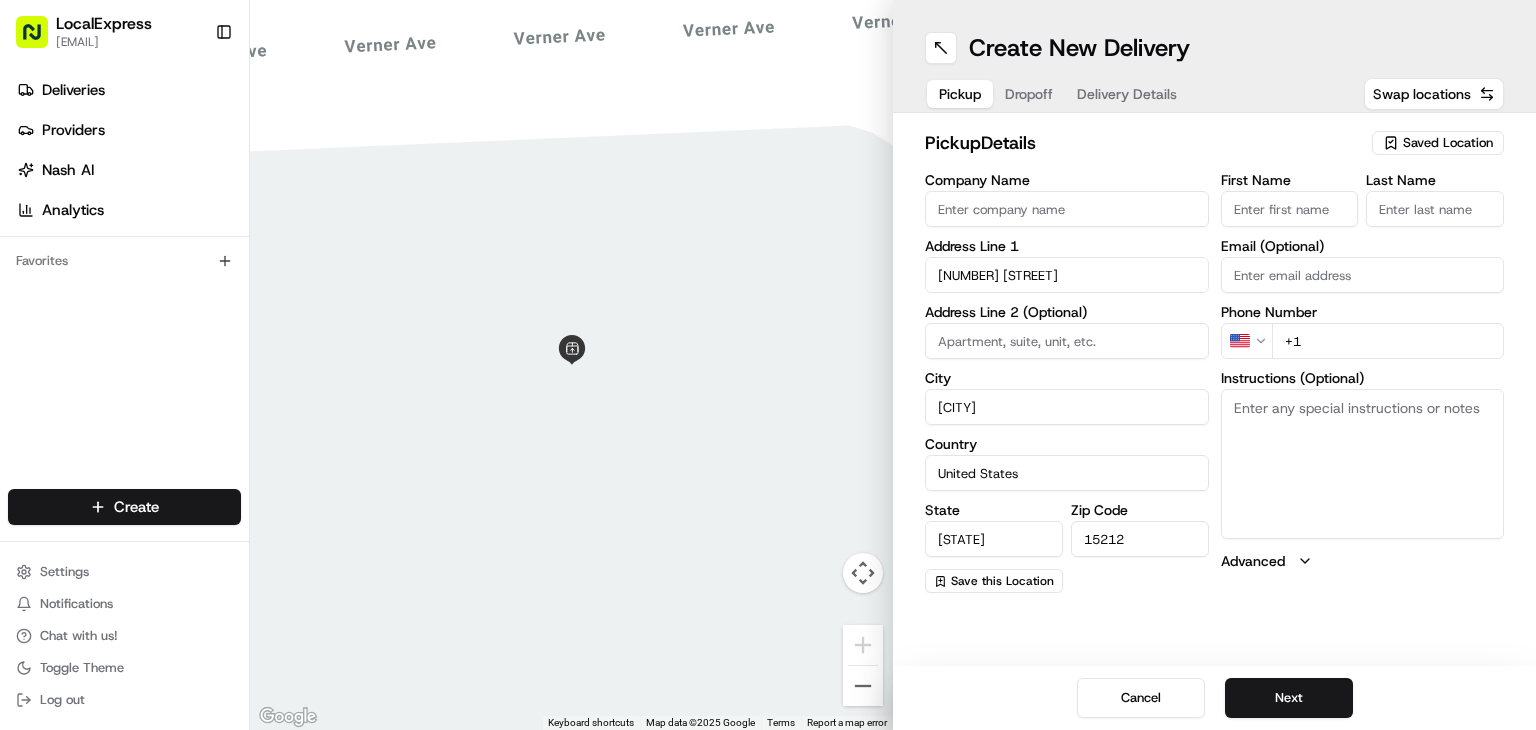 click on "+1" at bounding box center [1388, 341] 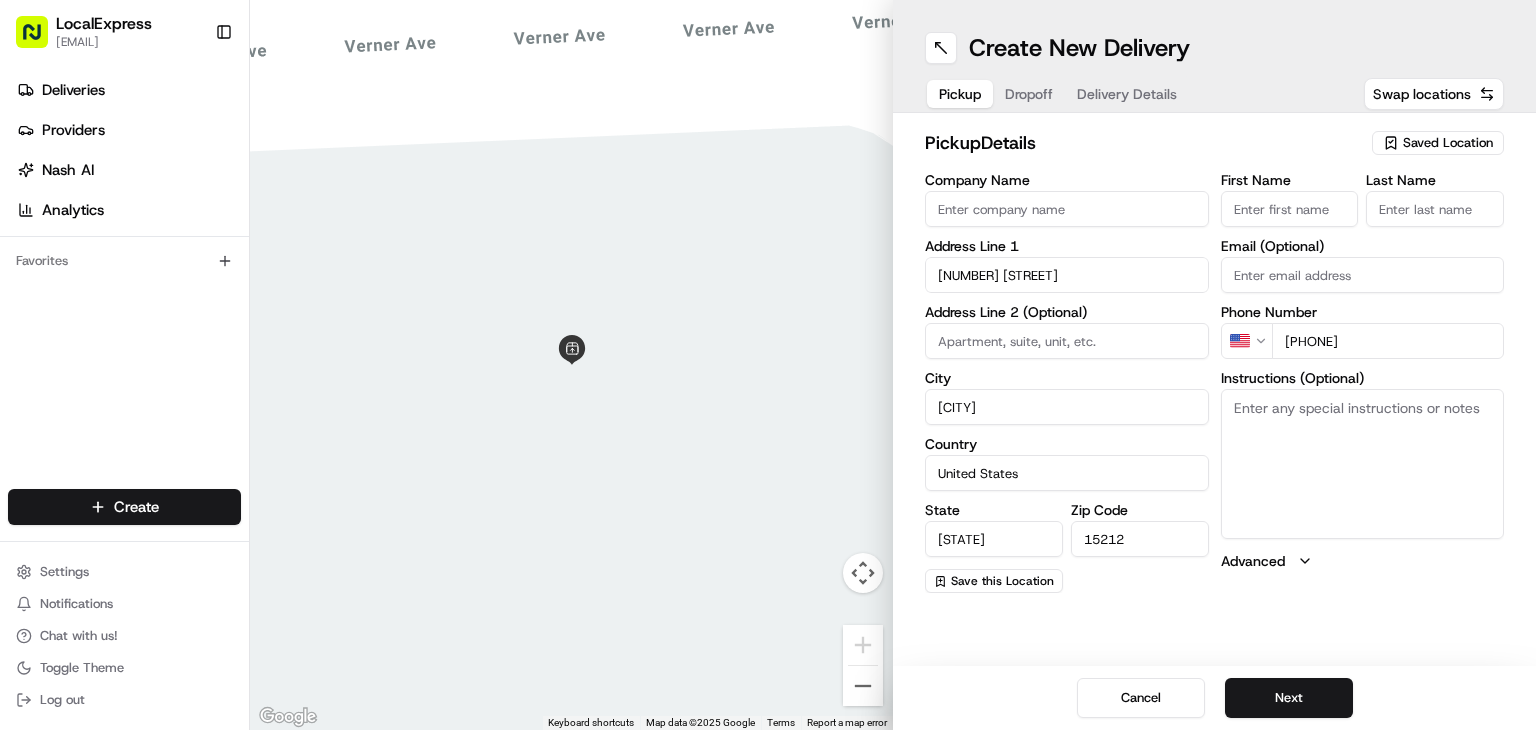 type on "[PHONE]" 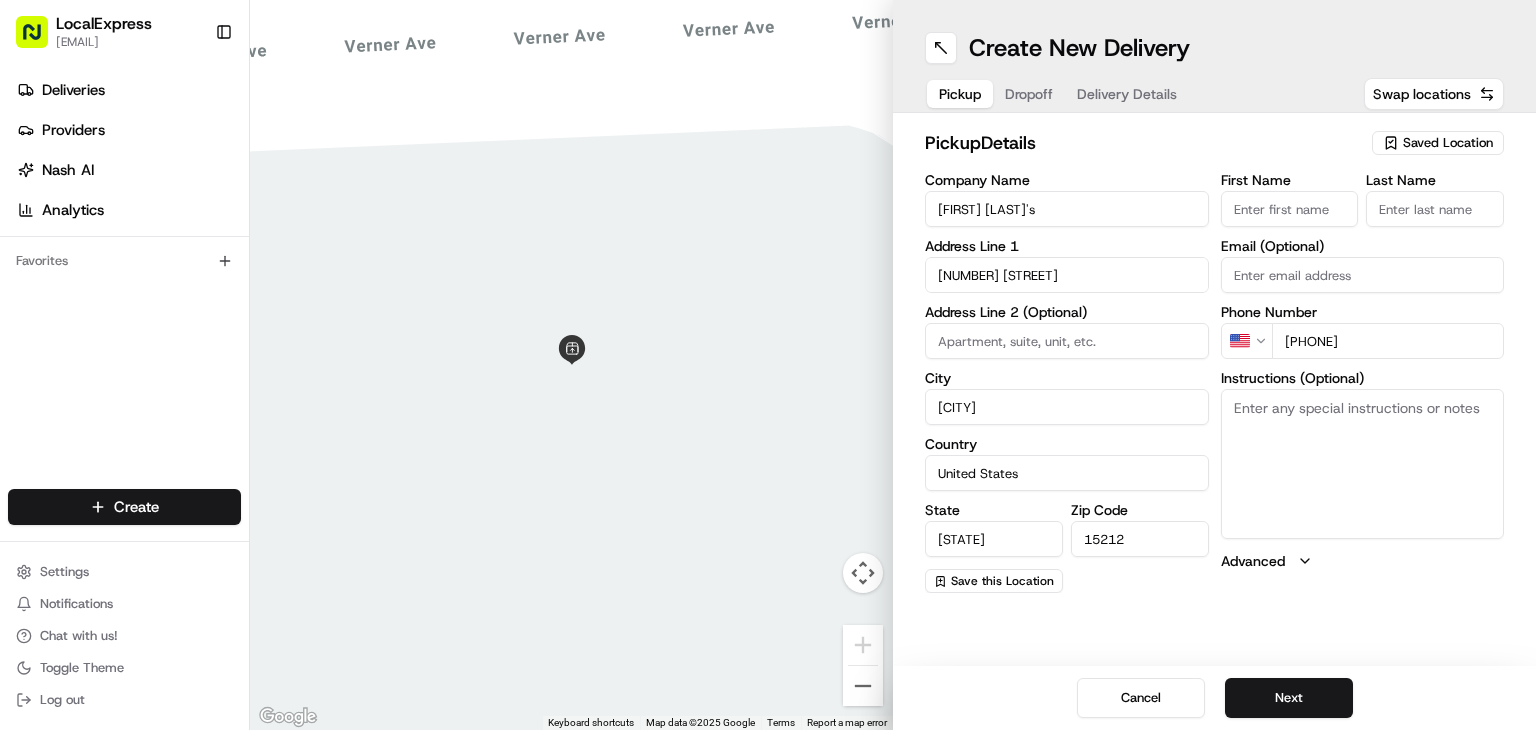 type on "[FIRST] [LAST]'s" 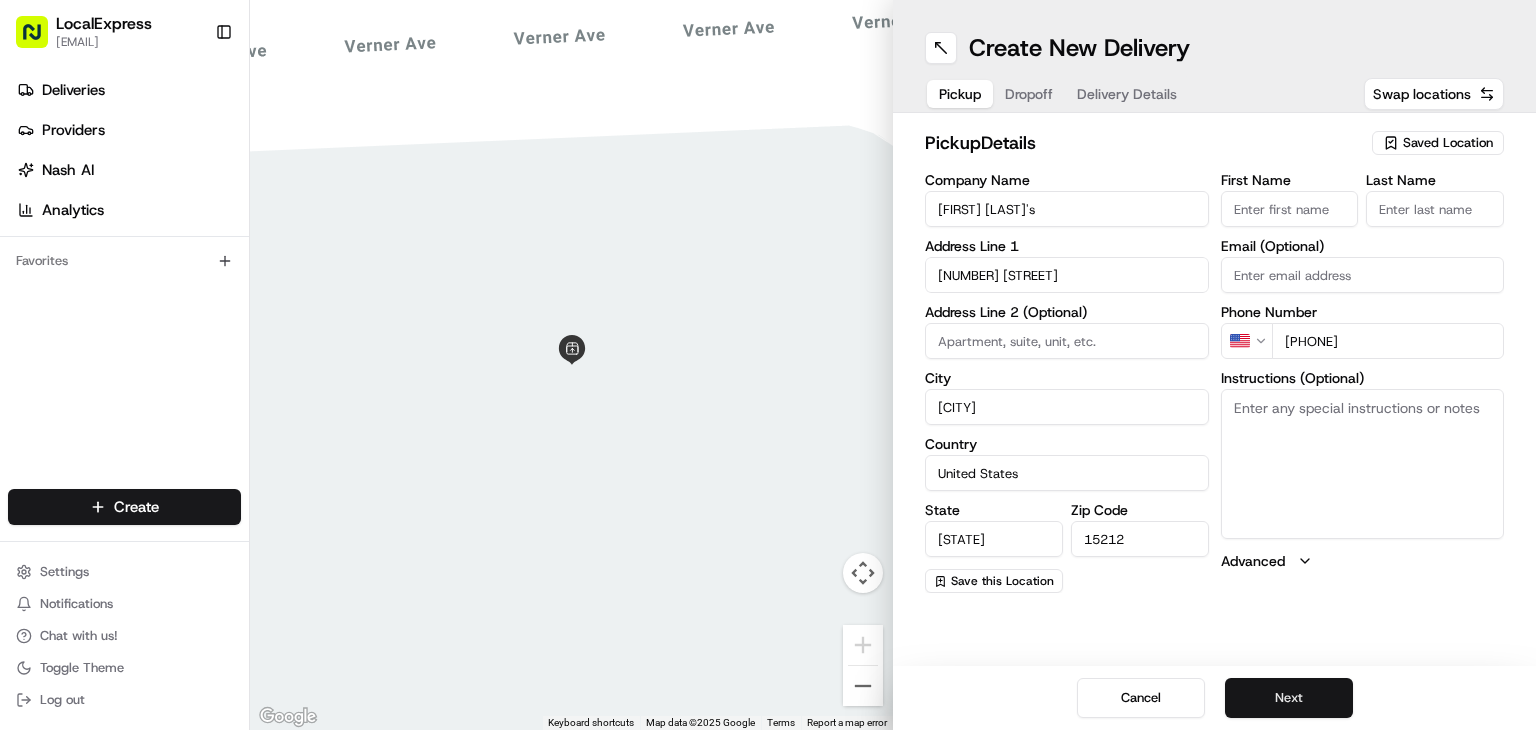 click on "Next" at bounding box center [1289, 698] 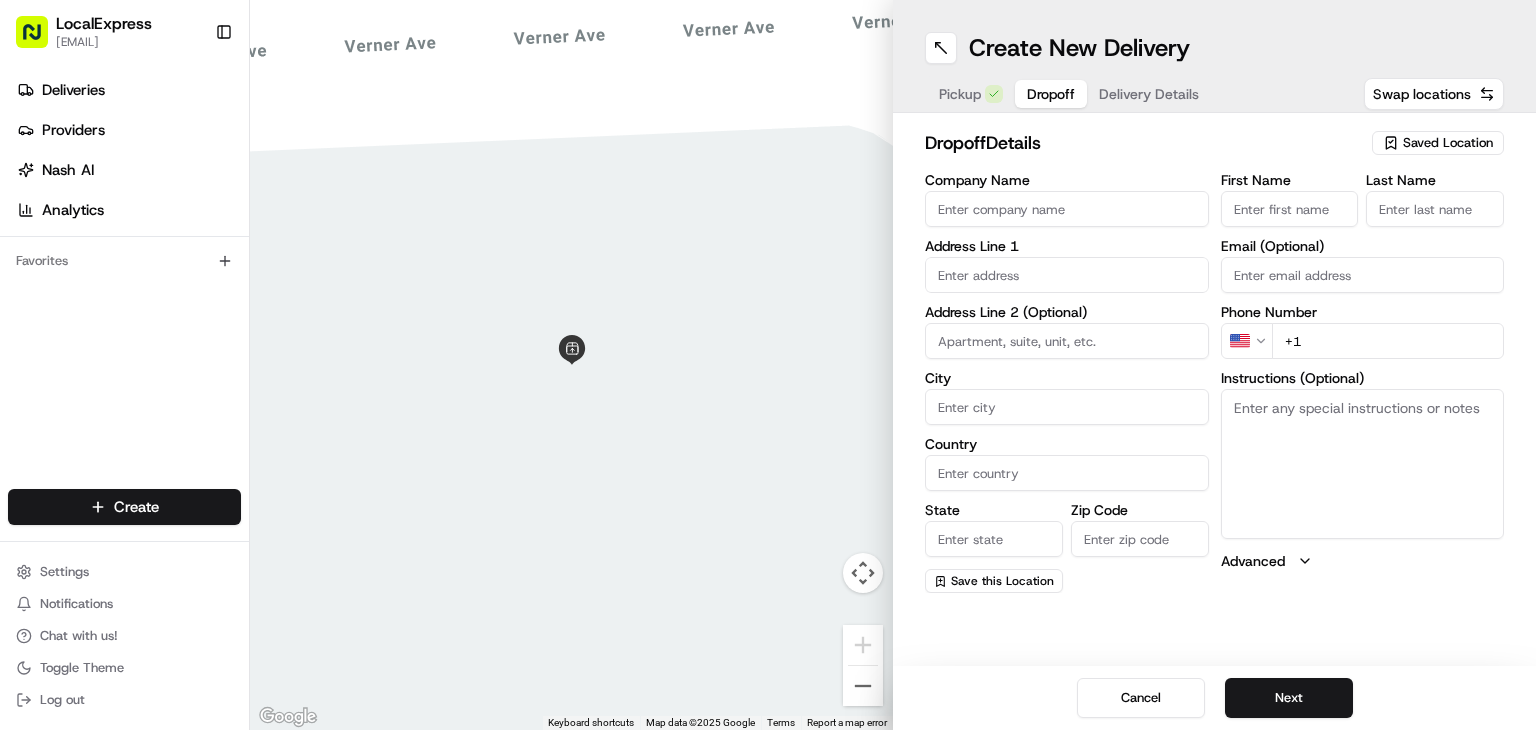 click at bounding box center (1067, 341) 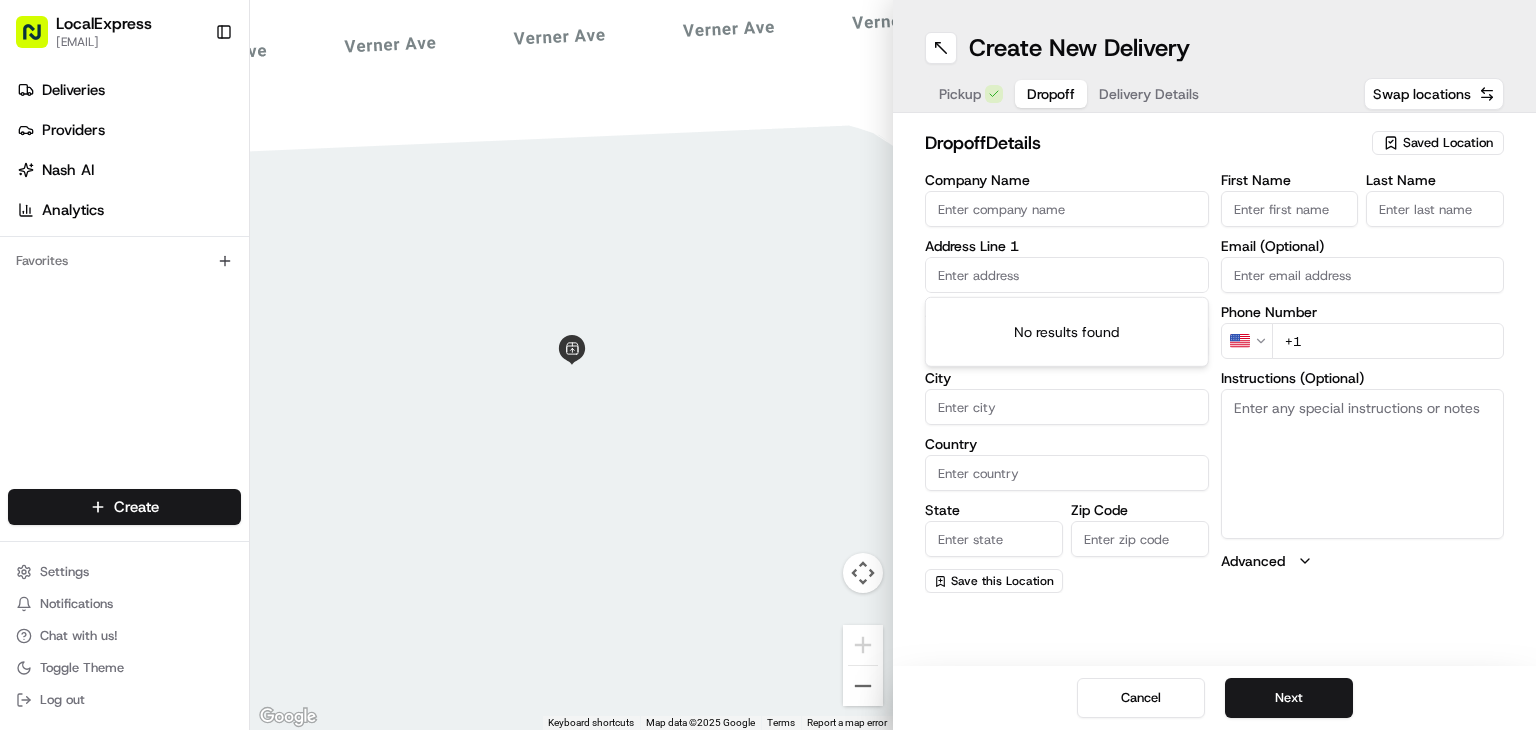 click at bounding box center [1067, 275] 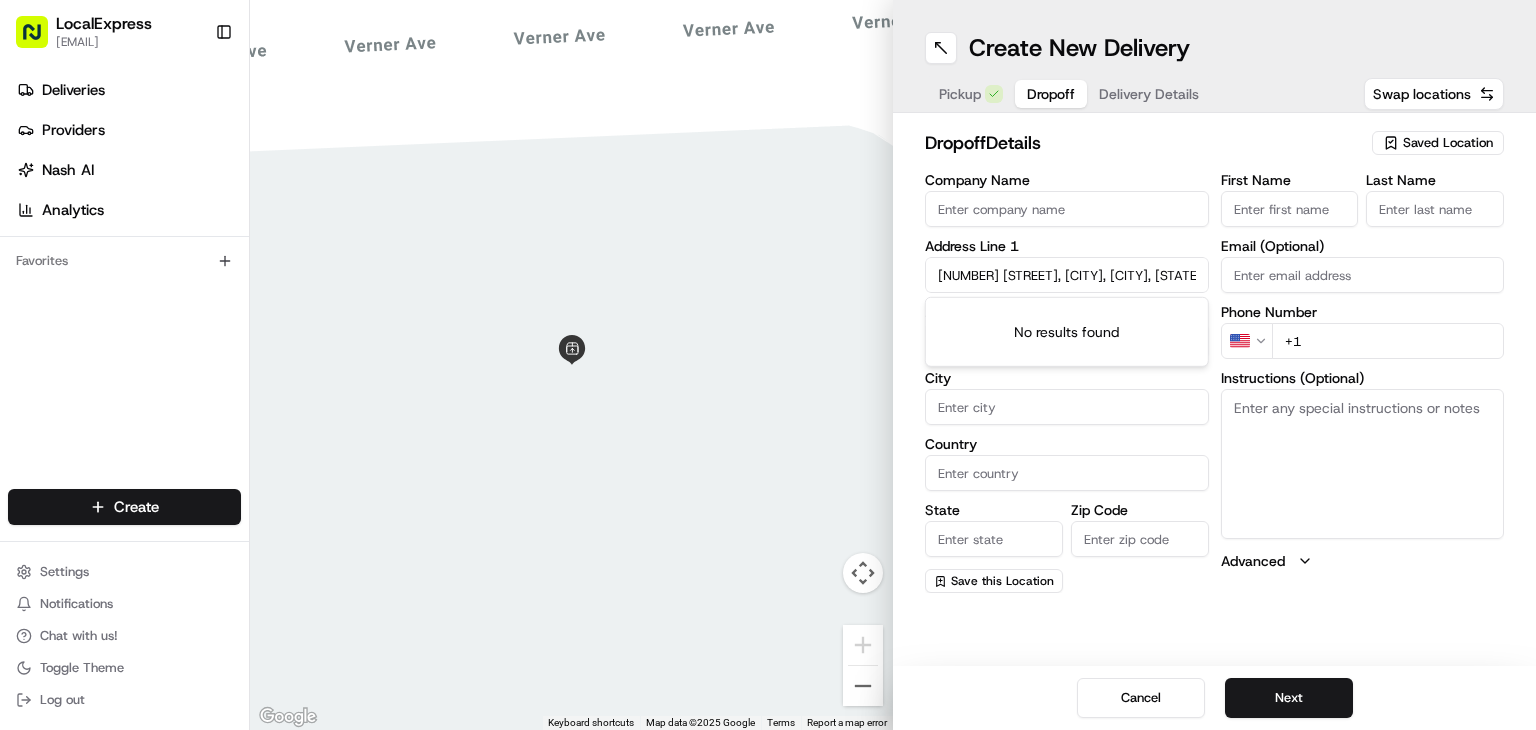 scroll, scrollTop: 0, scrollLeft: 51, axis: horizontal 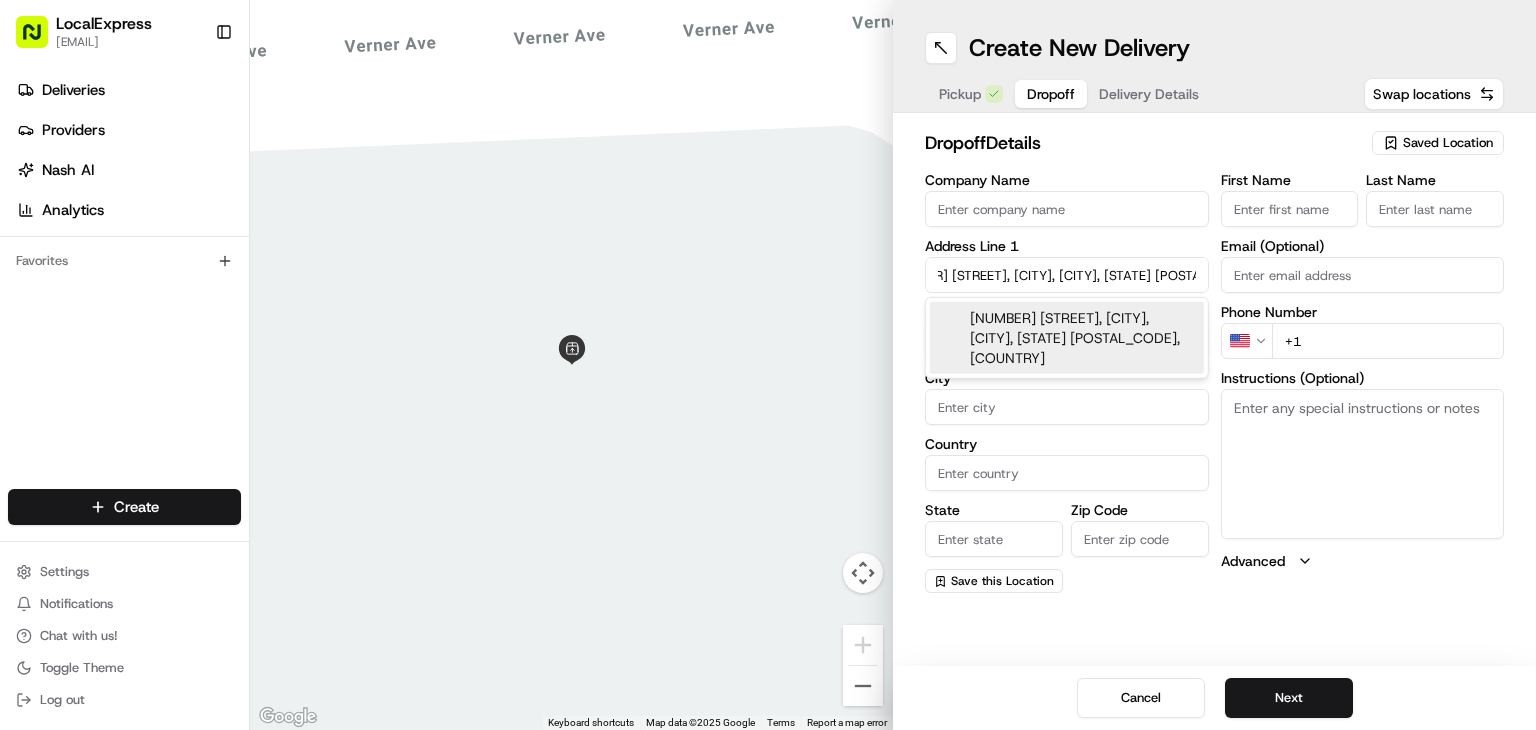 click on "[NUMBER] [STREET], [CITY], [CITY], [STATE] [POSTAL_CODE], [COUNTRY]" at bounding box center (1067, 338) 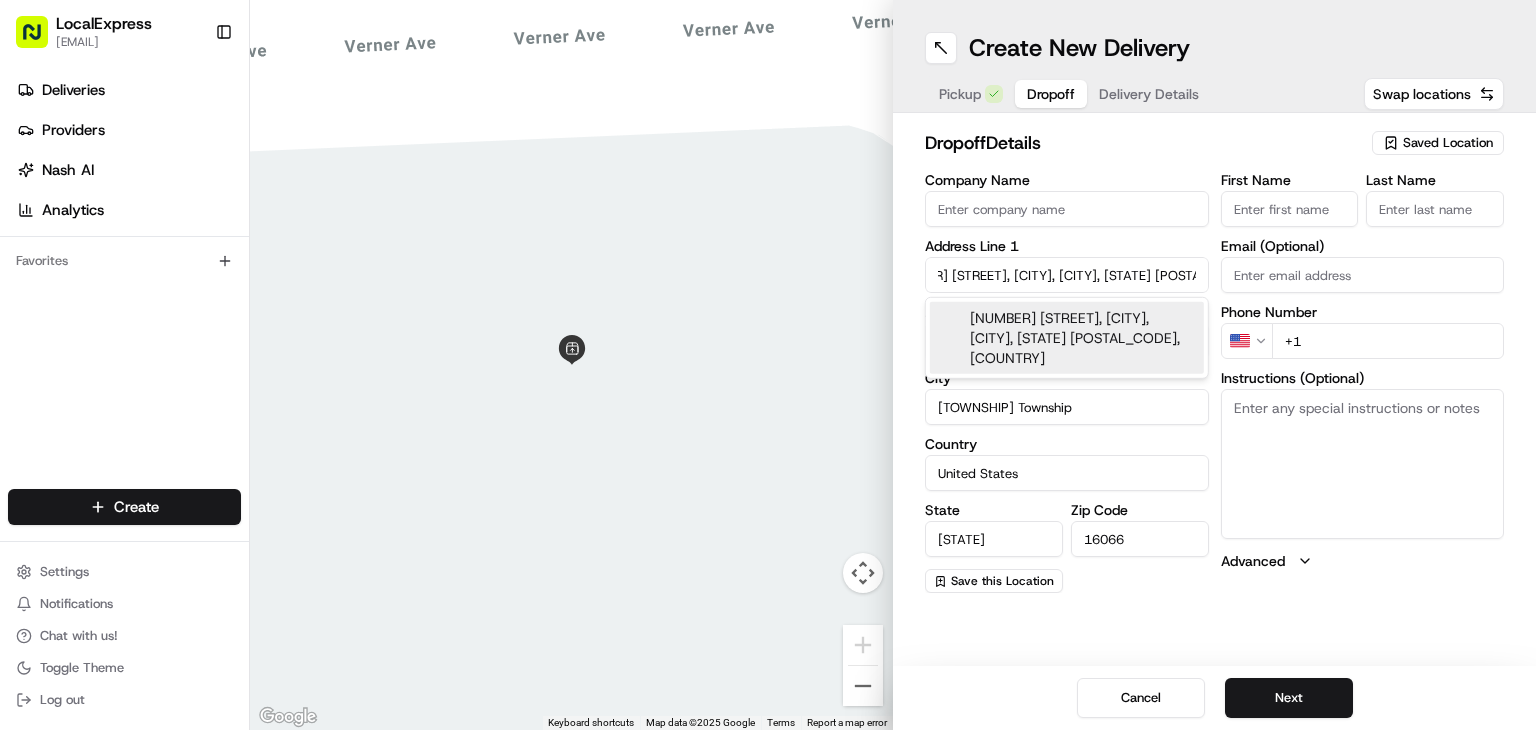 type on "[NUMBER] [STREET]" 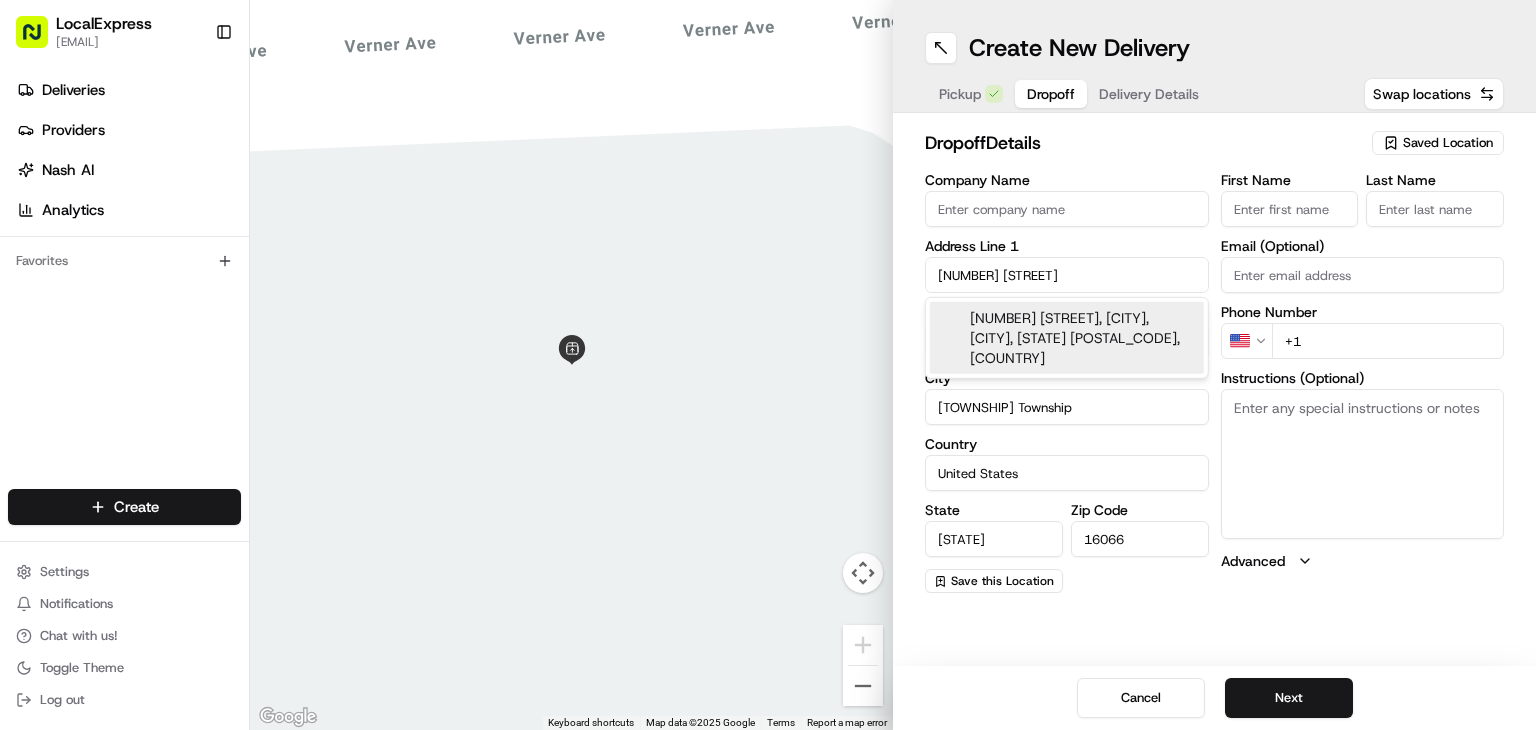 scroll, scrollTop: 0, scrollLeft: 0, axis: both 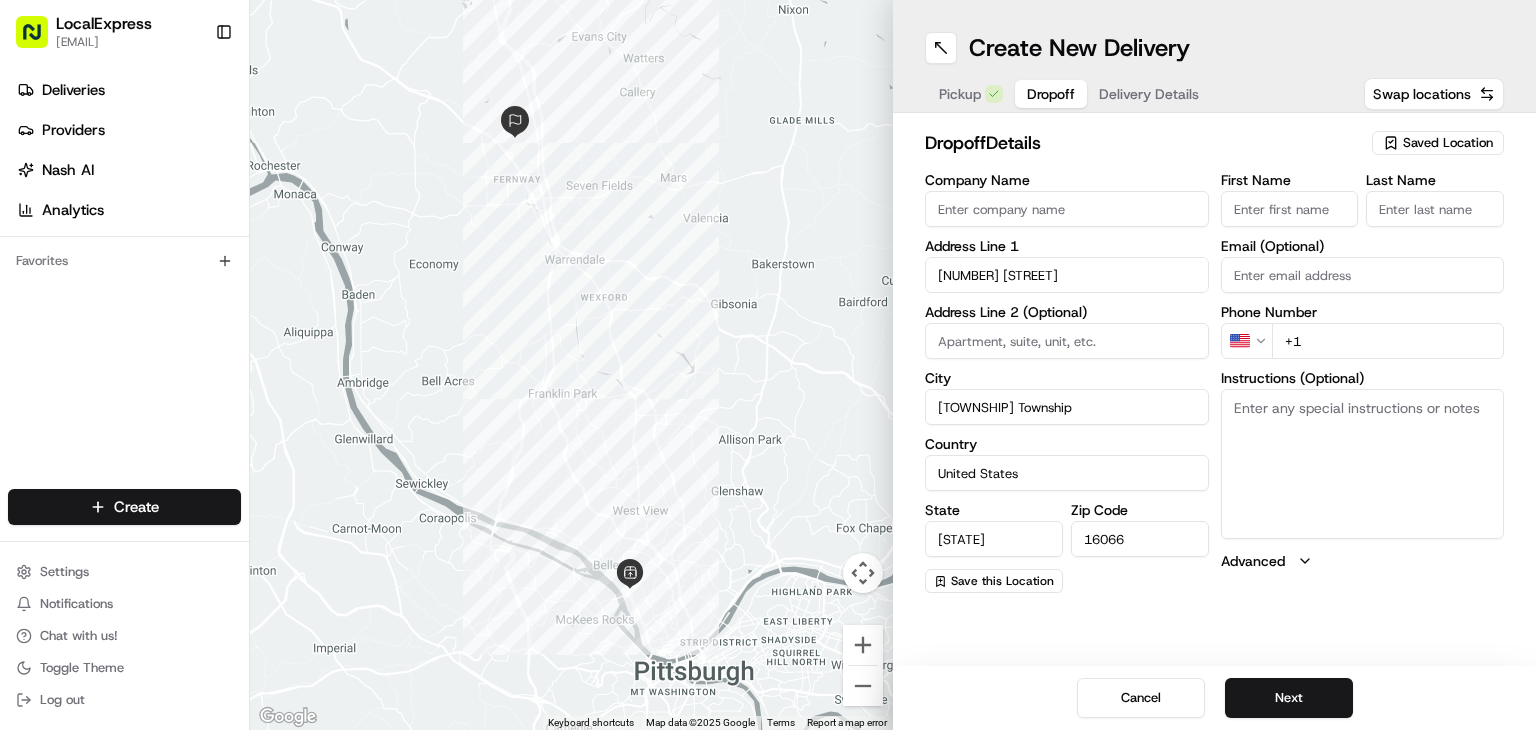 drag, startPoint x: 1352, startPoint y: 349, endPoint x: 1359, endPoint y: 357, distance: 10.630146 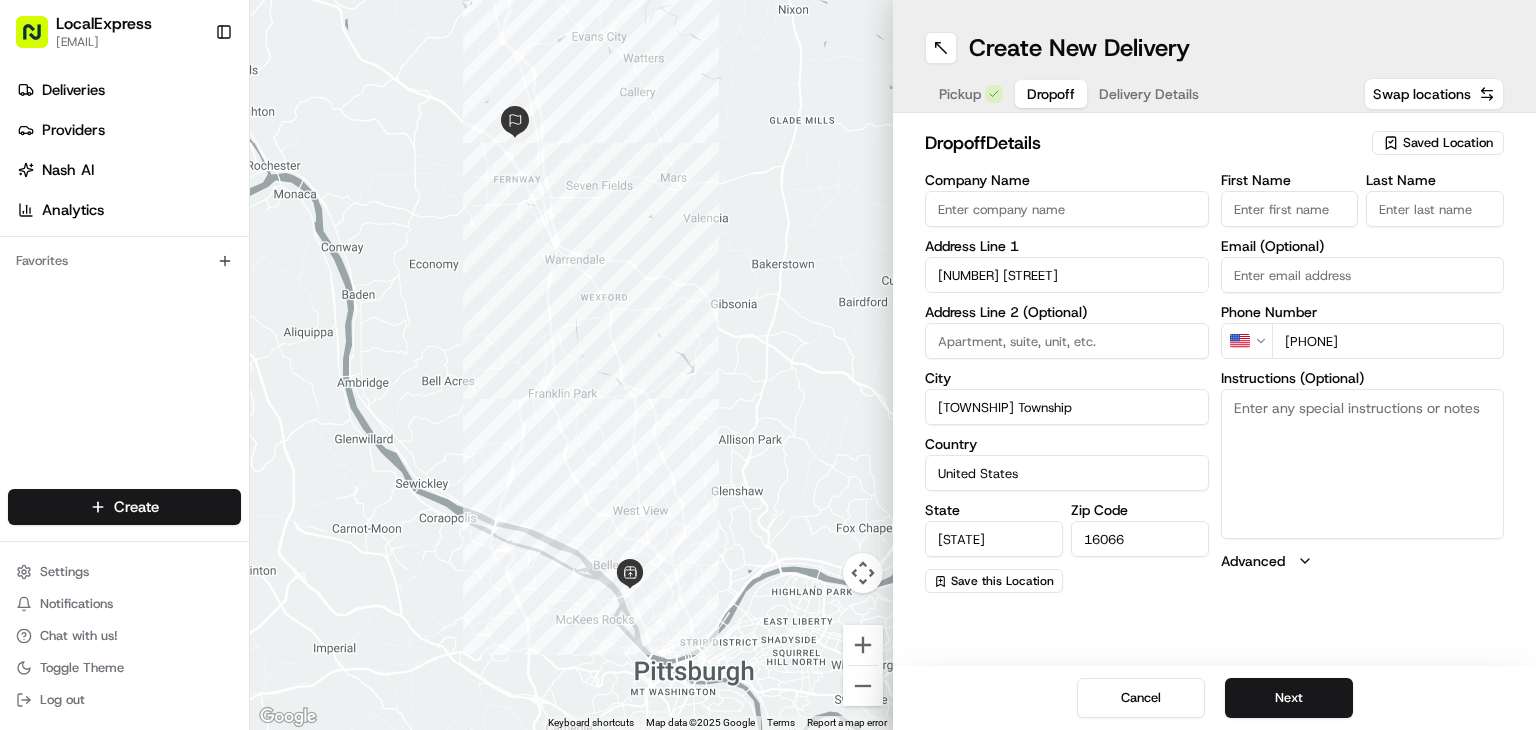 type on "[PHONE]" 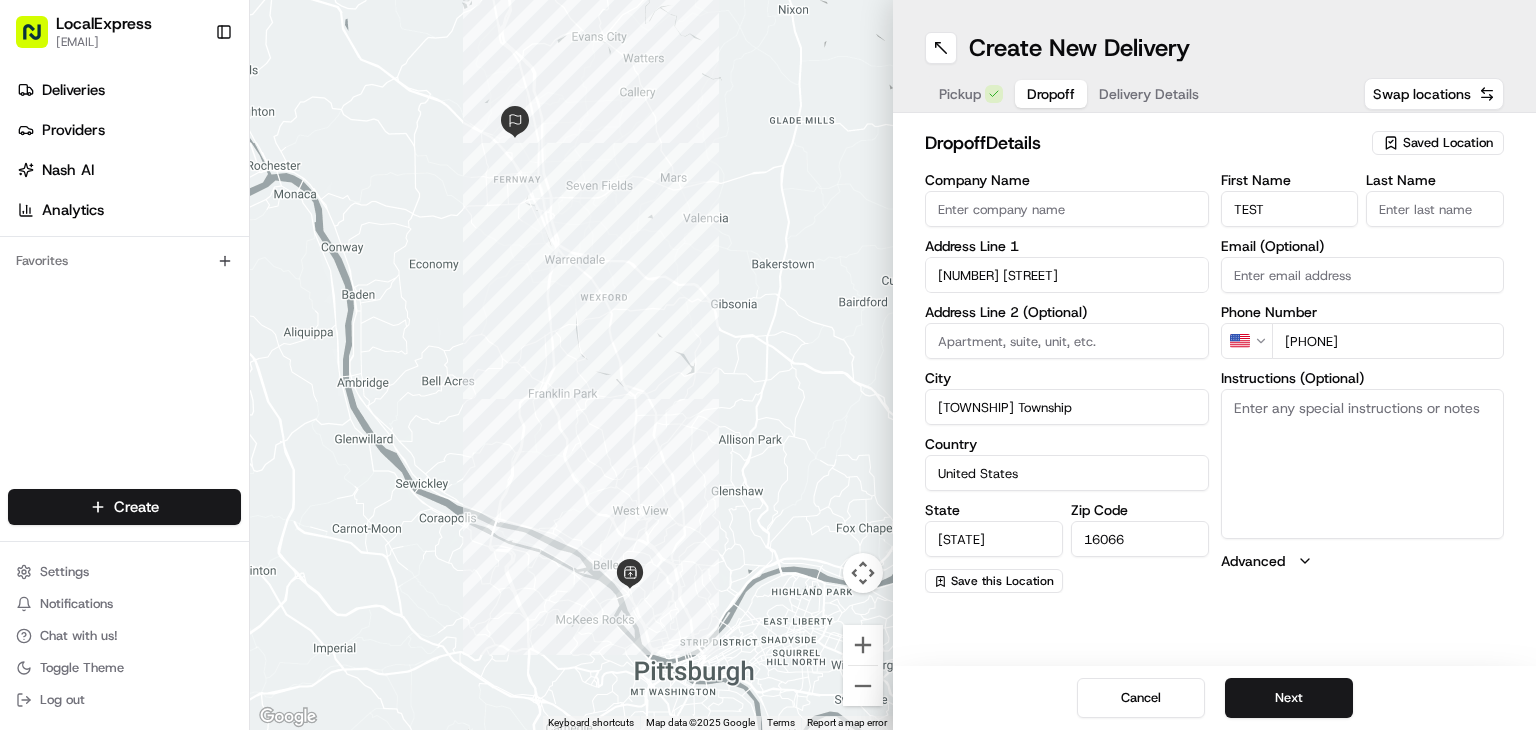 type on "TEST" 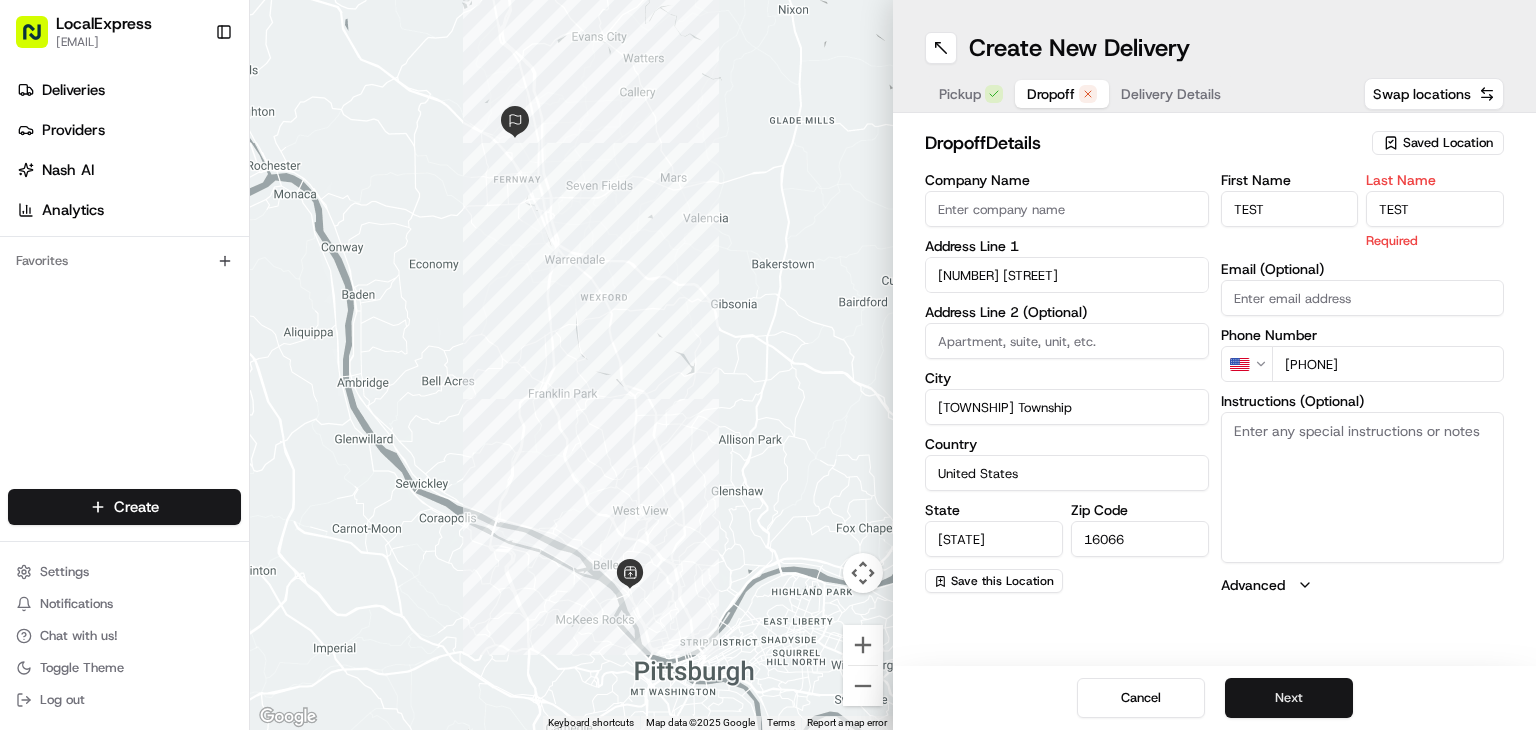 type on "TEST" 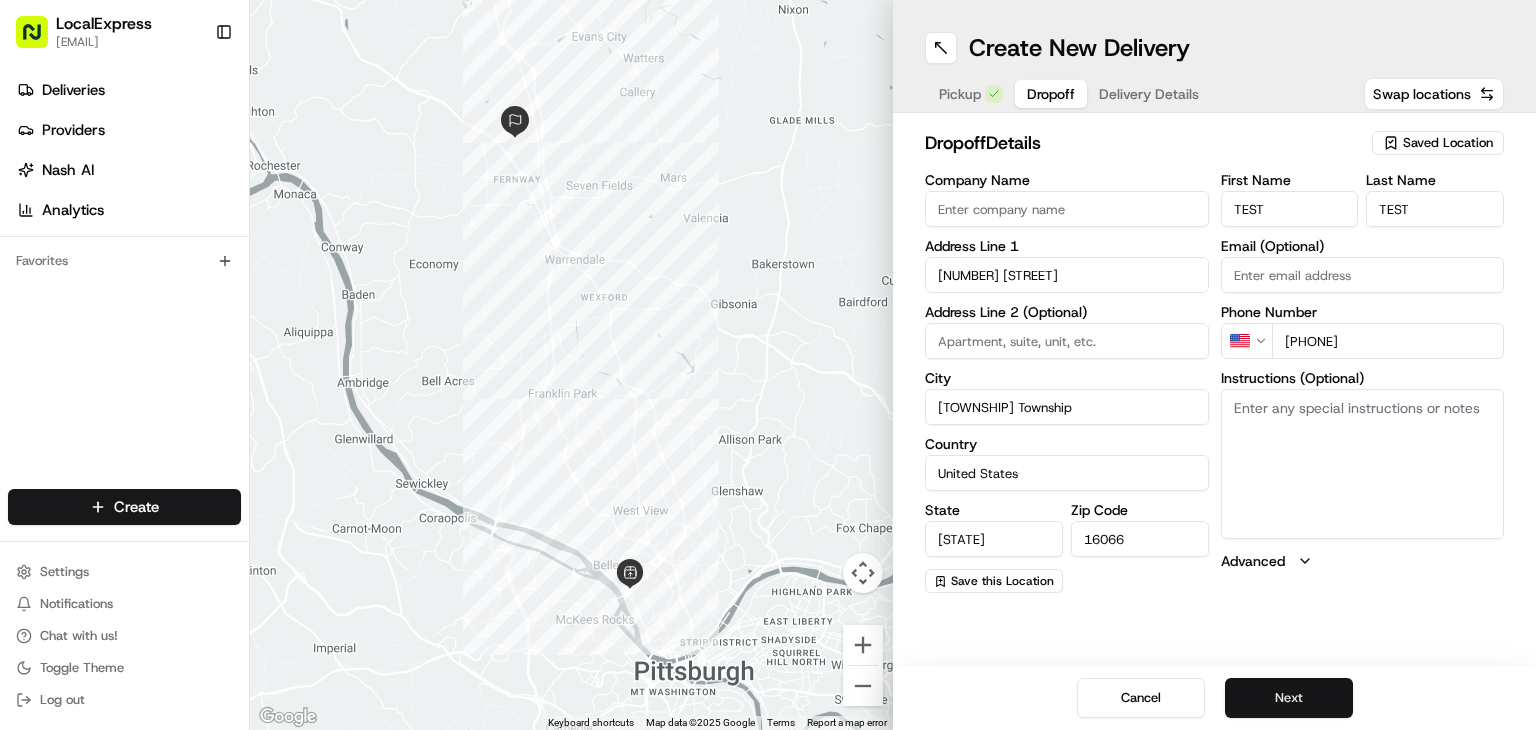 click on "Next" at bounding box center (1289, 698) 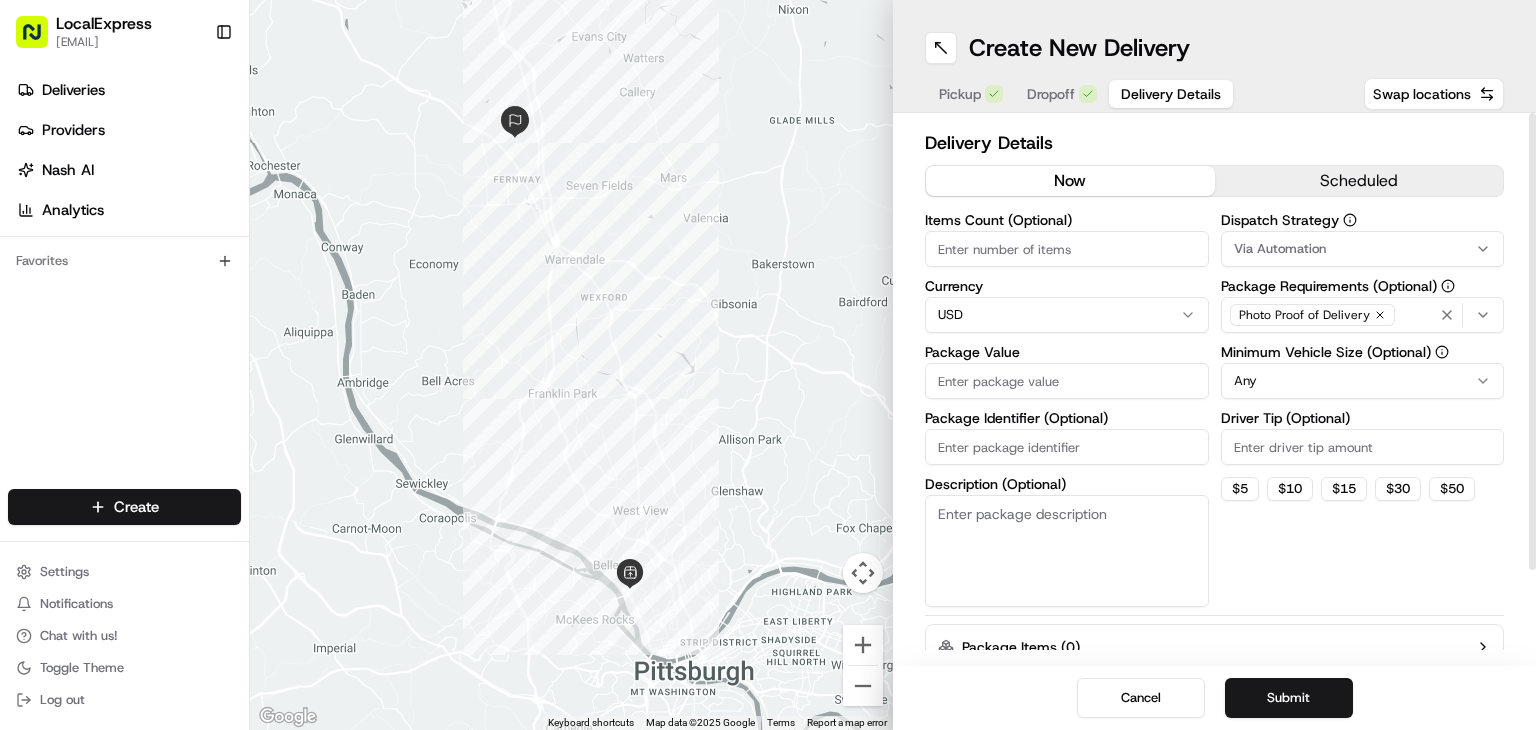 click on "Package Value" at bounding box center [1067, 381] 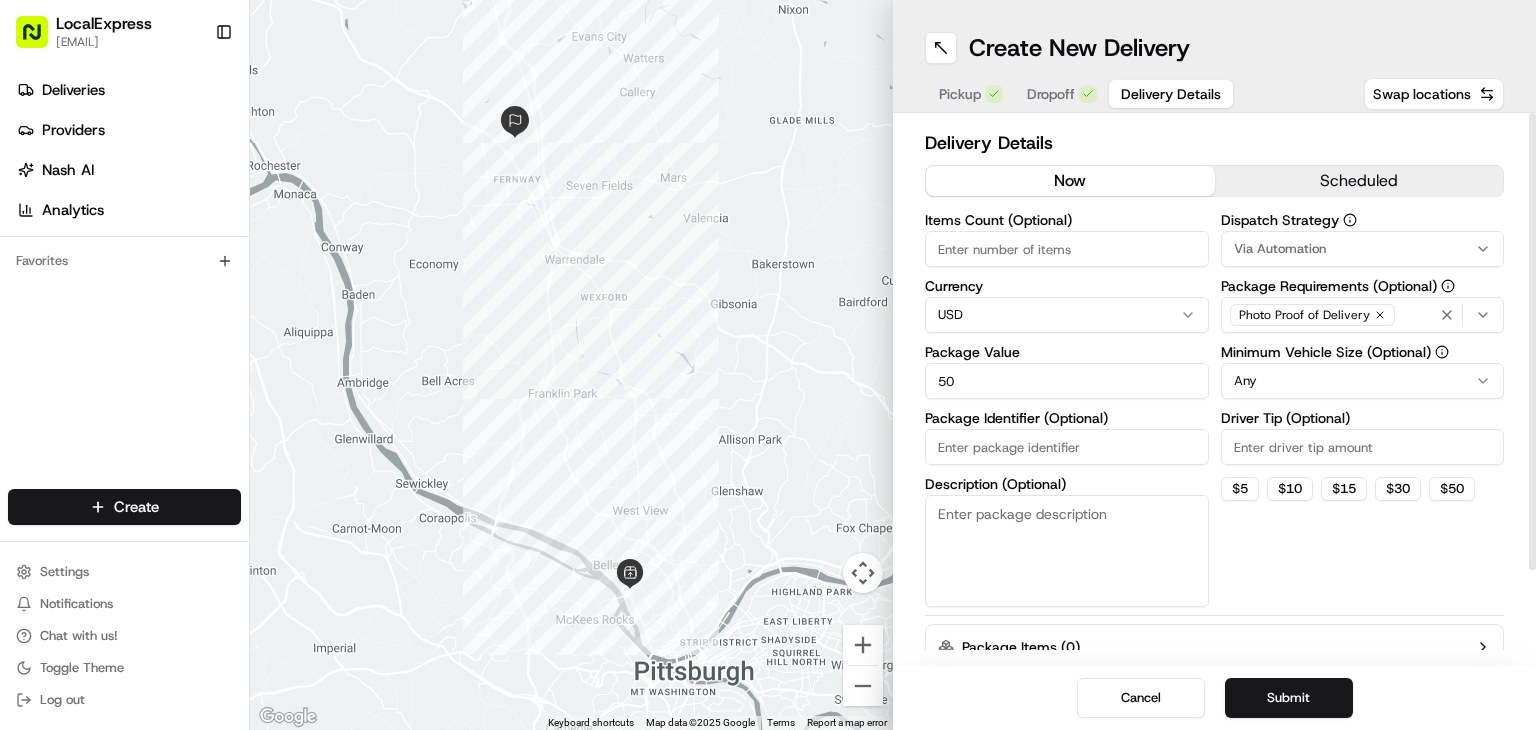 type on "50" 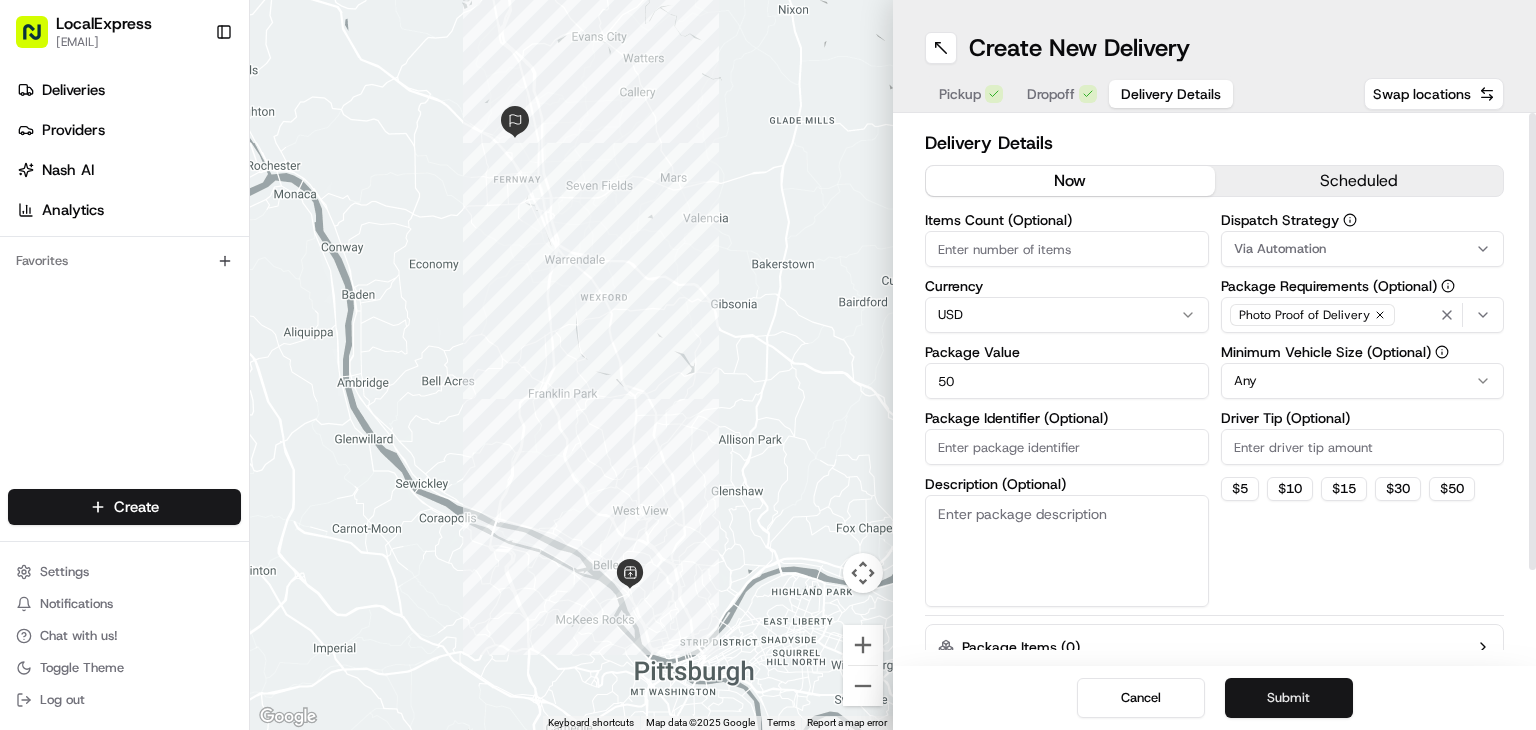 click on "Submit" at bounding box center [1289, 698] 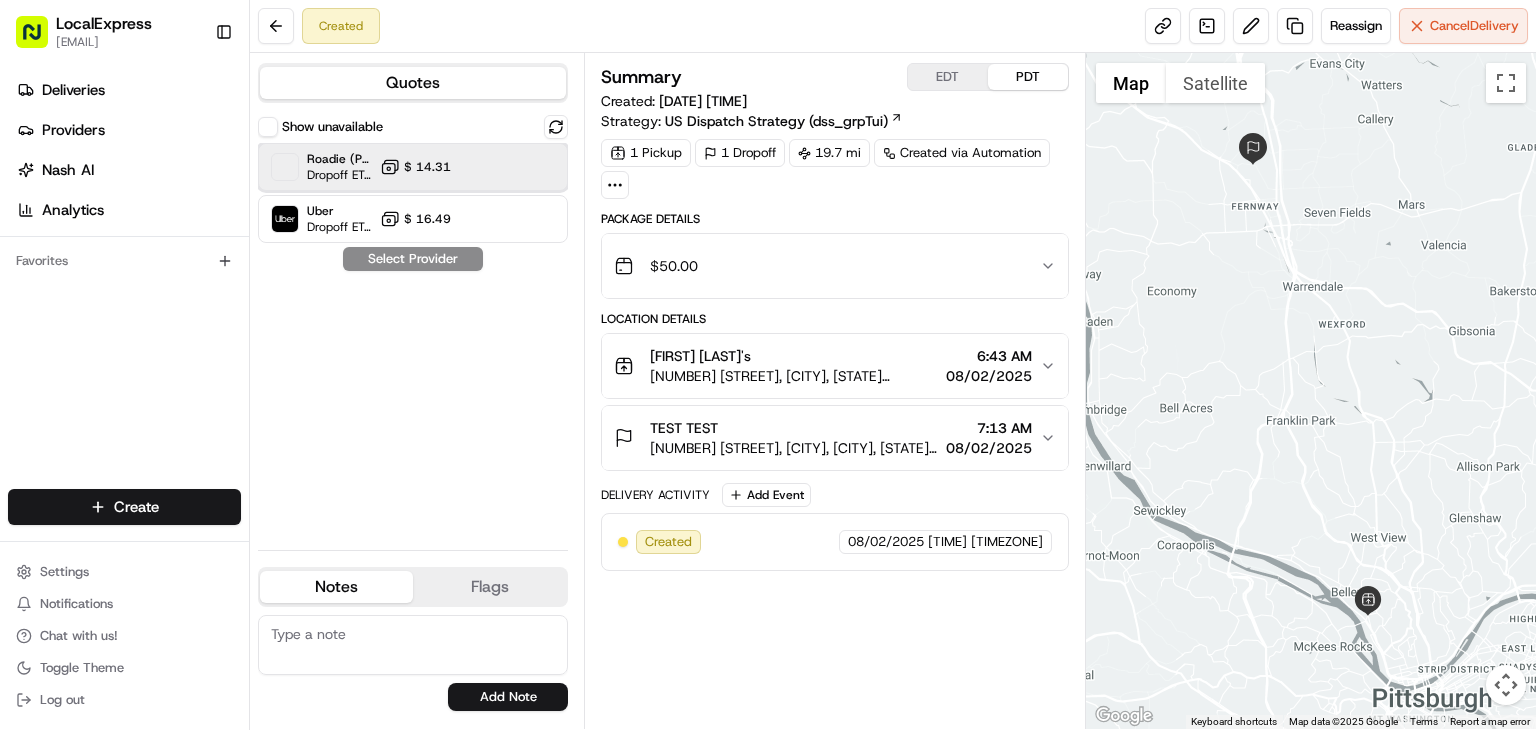 click on "[SERVICE] [TYPE] [ETA] [PRICE]" at bounding box center (413, 167) 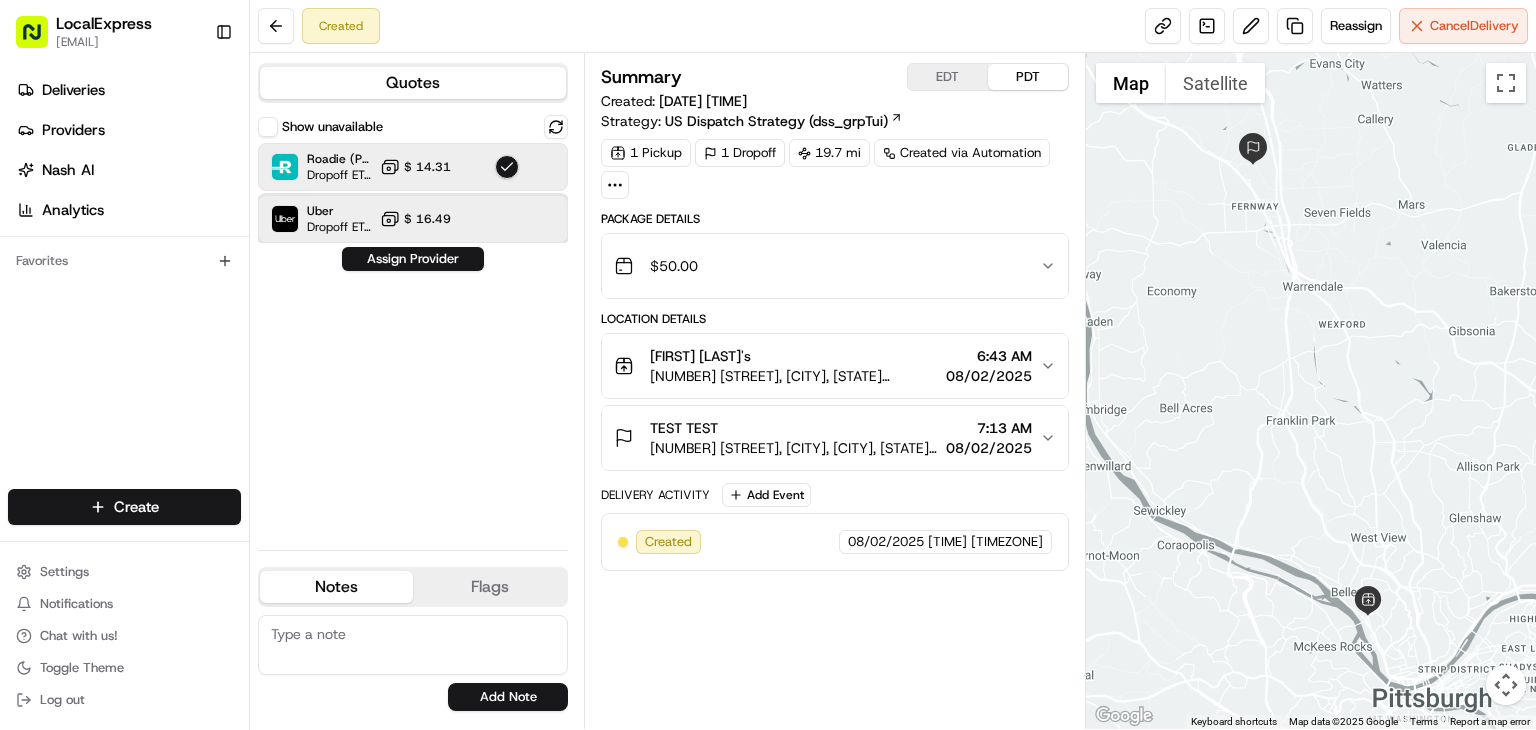 click at bounding box center (507, 219) 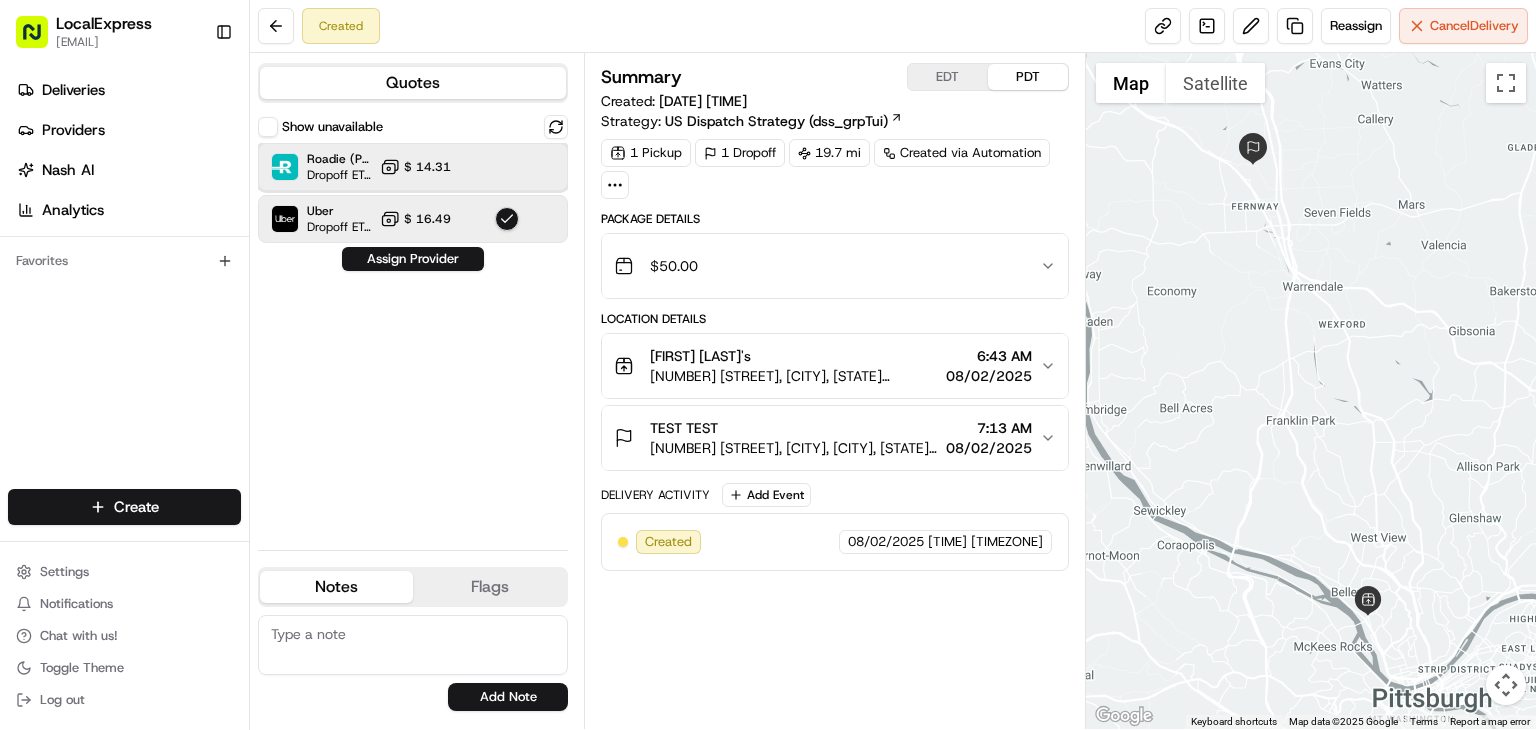 click on "[SERVICE] [TYPE] [ETA] [PRICE]" at bounding box center [413, 167] 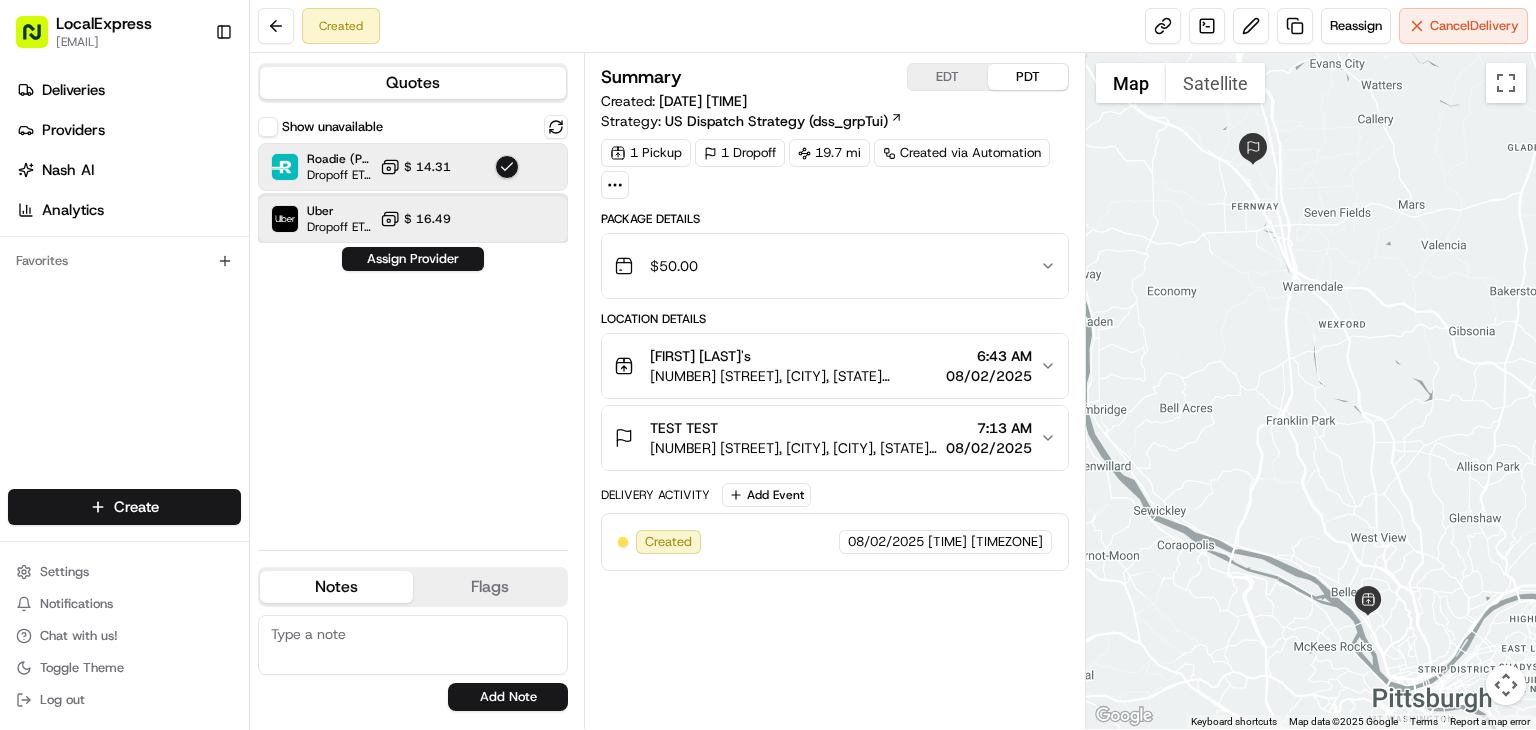 click on "[SERVICE] [TYPE] [ETA] [PRICE]" at bounding box center [413, 219] 